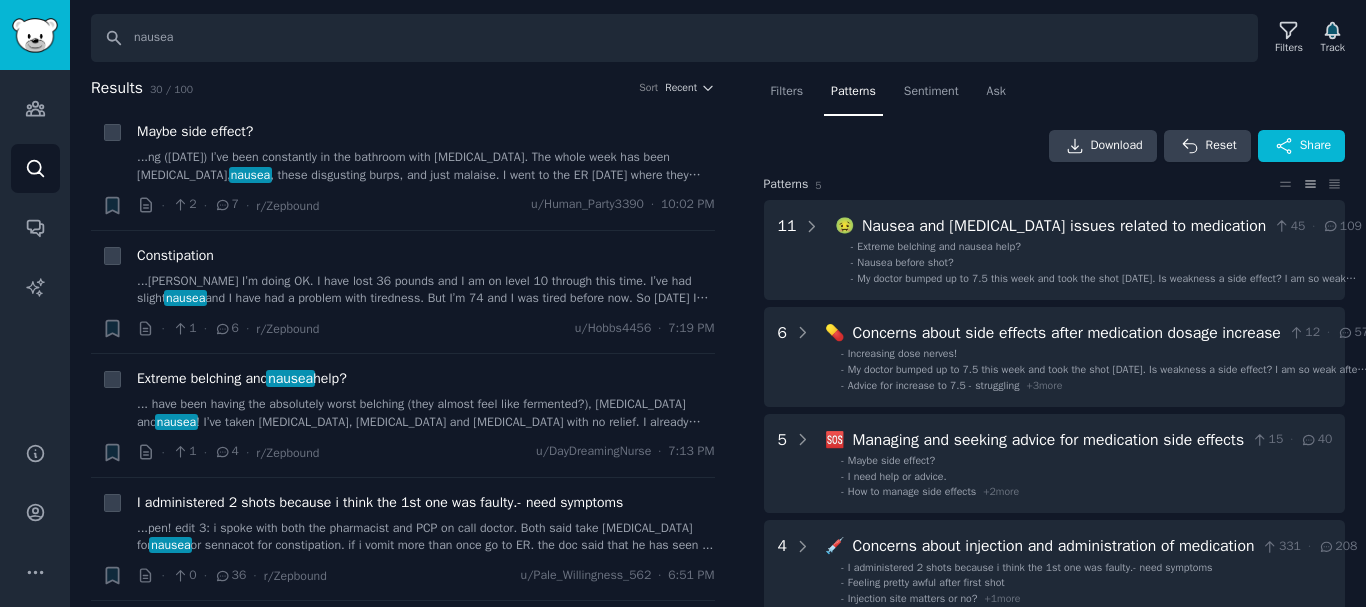 scroll, scrollTop: 0, scrollLeft: 0, axis: both 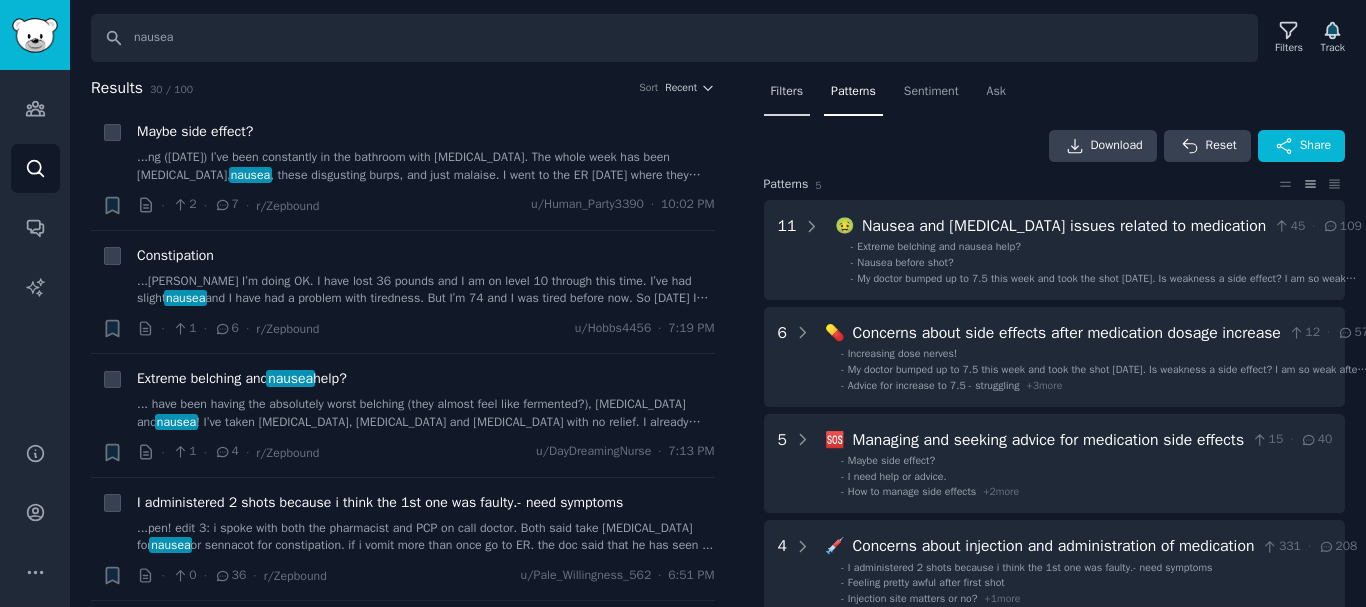 click on "Filters" at bounding box center (787, 92) 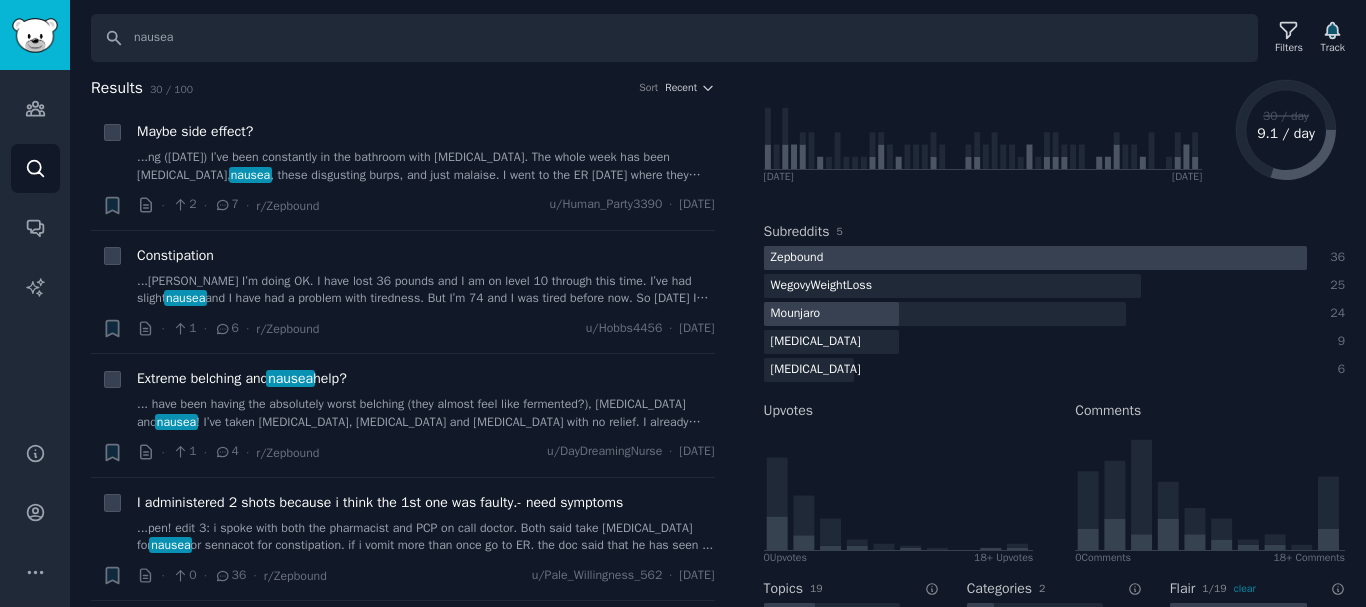 scroll, scrollTop: 0, scrollLeft: 0, axis: both 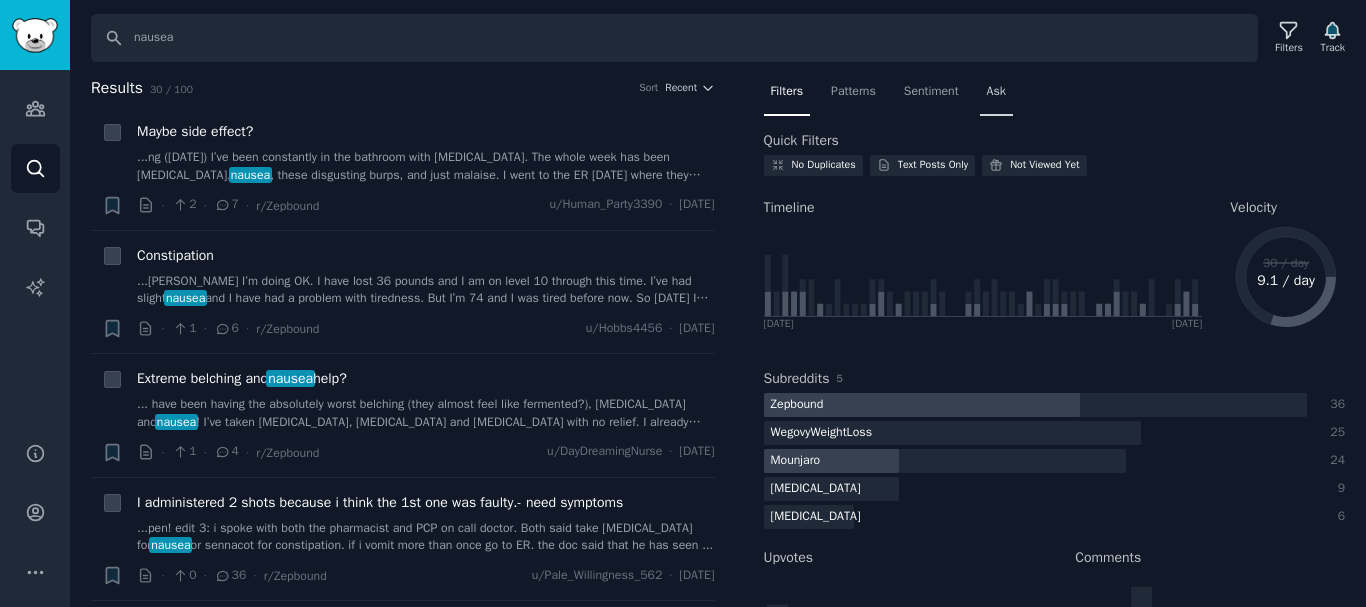 click on "Ask" at bounding box center (996, 92) 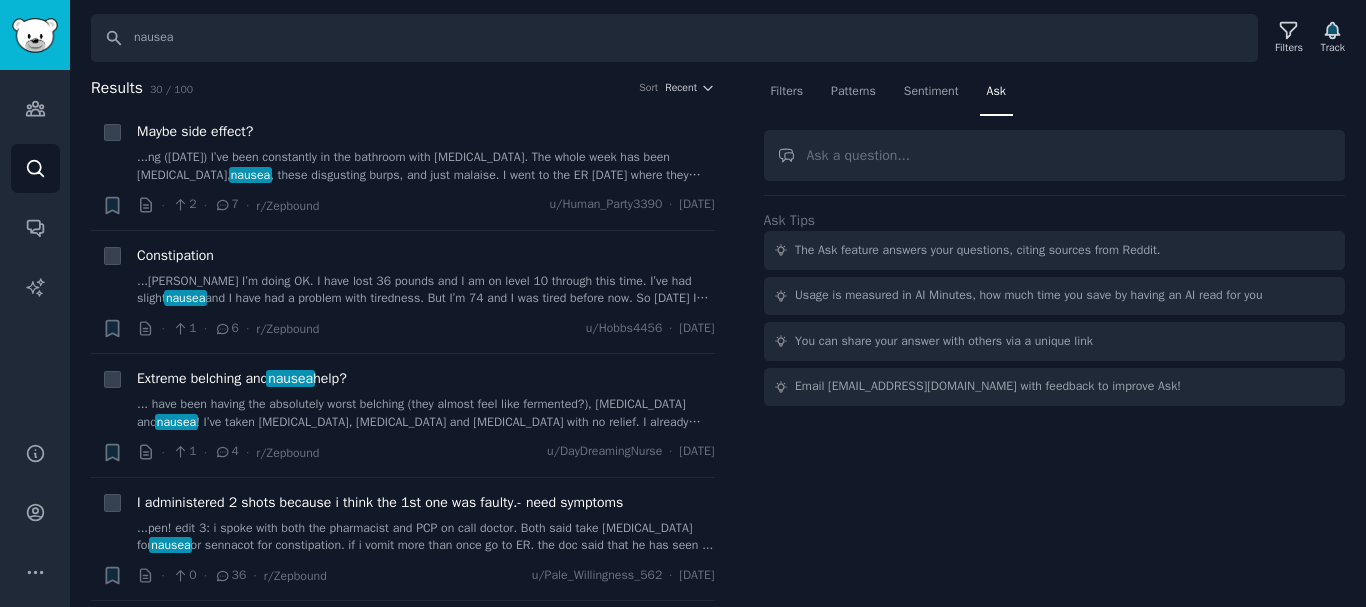 click at bounding box center (1055, 155) 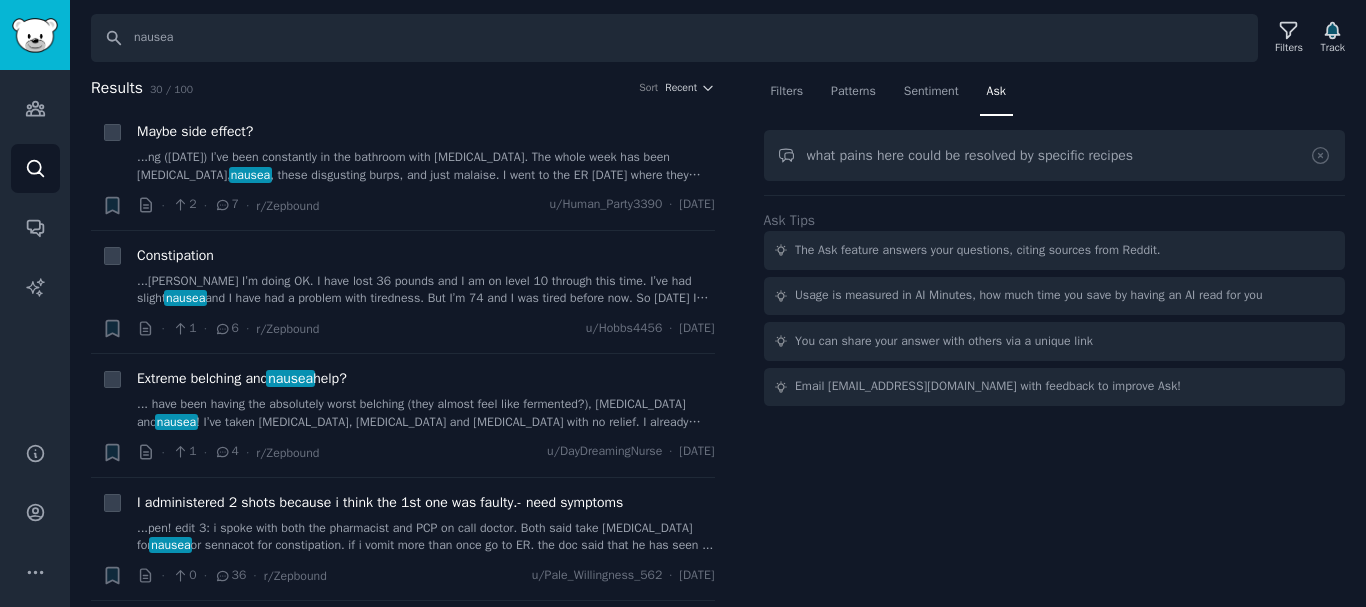 type on "what pains here could be resolved by specific recipes" 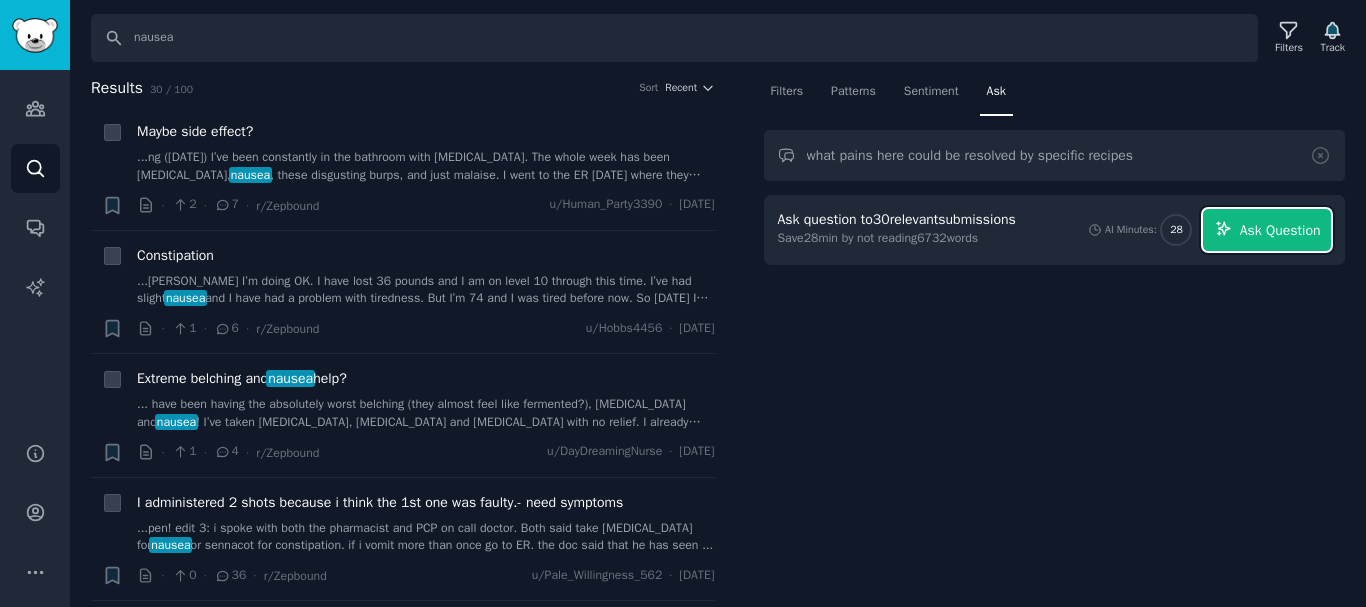 click on "Ask Question" at bounding box center (1280, 230) 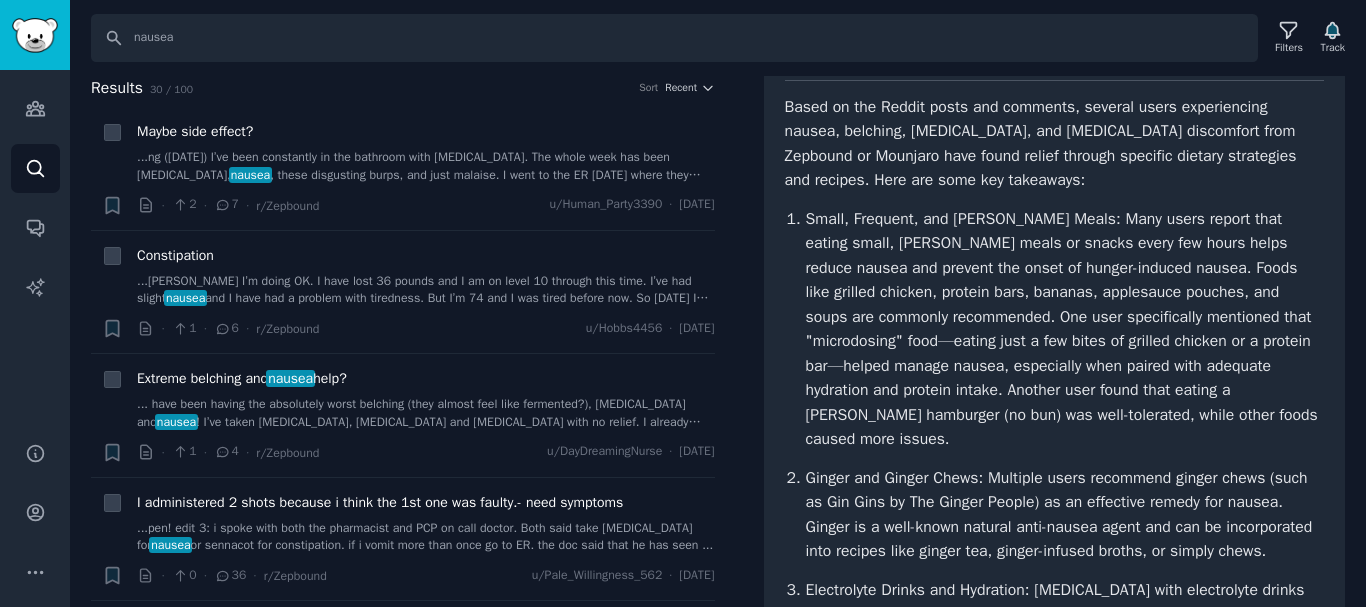 scroll, scrollTop: 0, scrollLeft: 0, axis: both 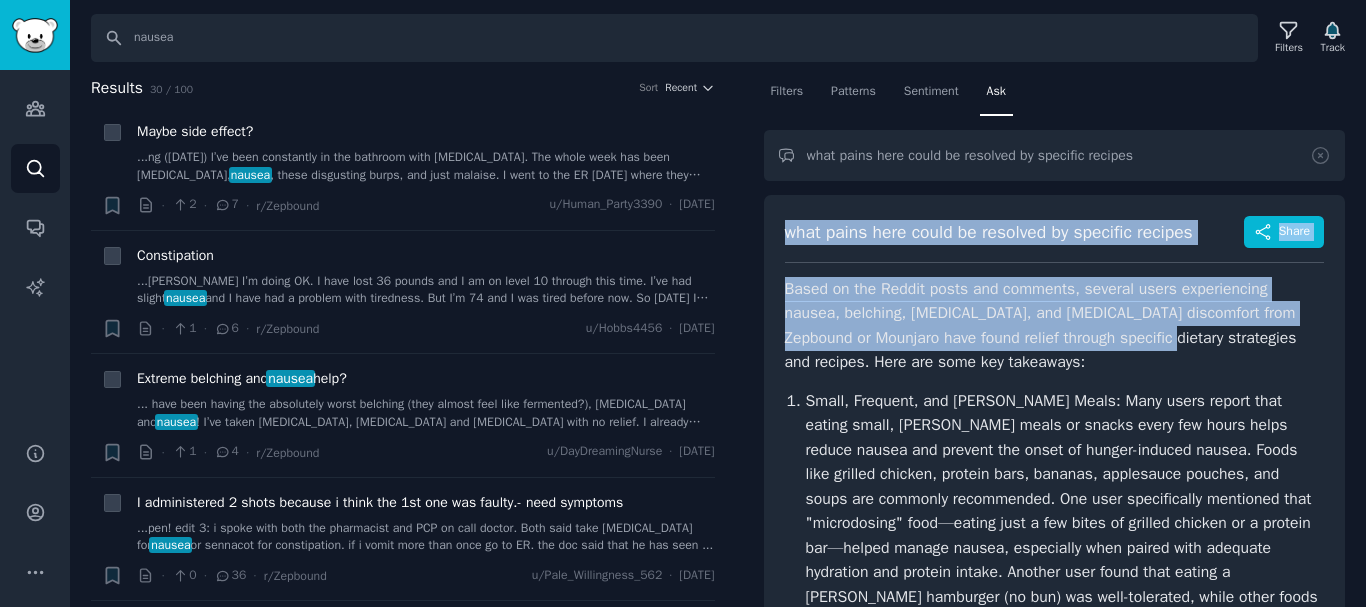 drag, startPoint x: 781, startPoint y: 226, endPoint x: 1122, endPoint y: 327, distance: 355.64307 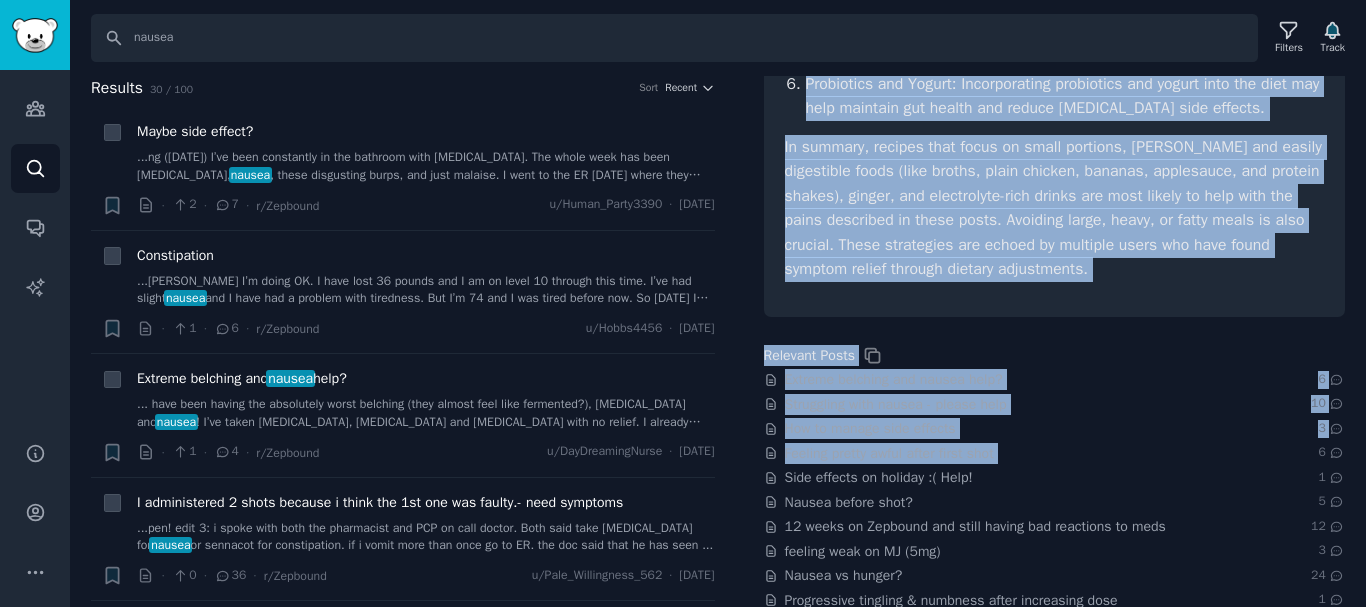 scroll, scrollTop: 1027, scrollLeft: 0, axis: vertical 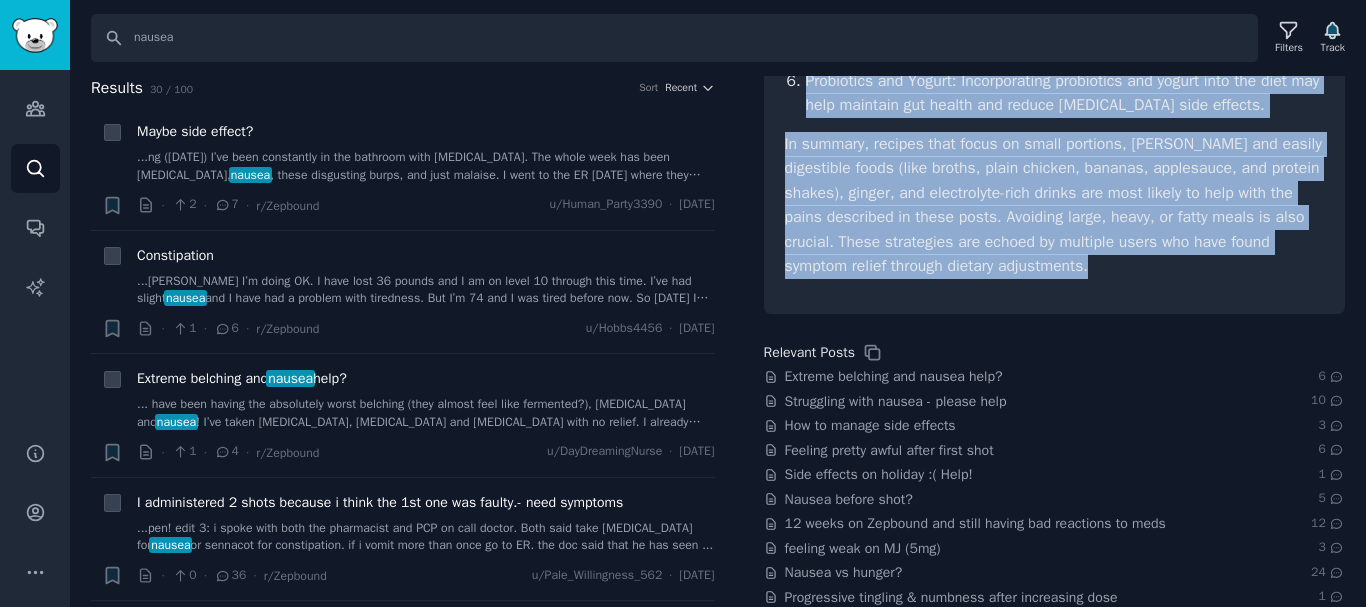 drag, startPoint x: 776, startPoint y: 225, endPoint x: 1177, endPoint y: 268, distance: 403.2989 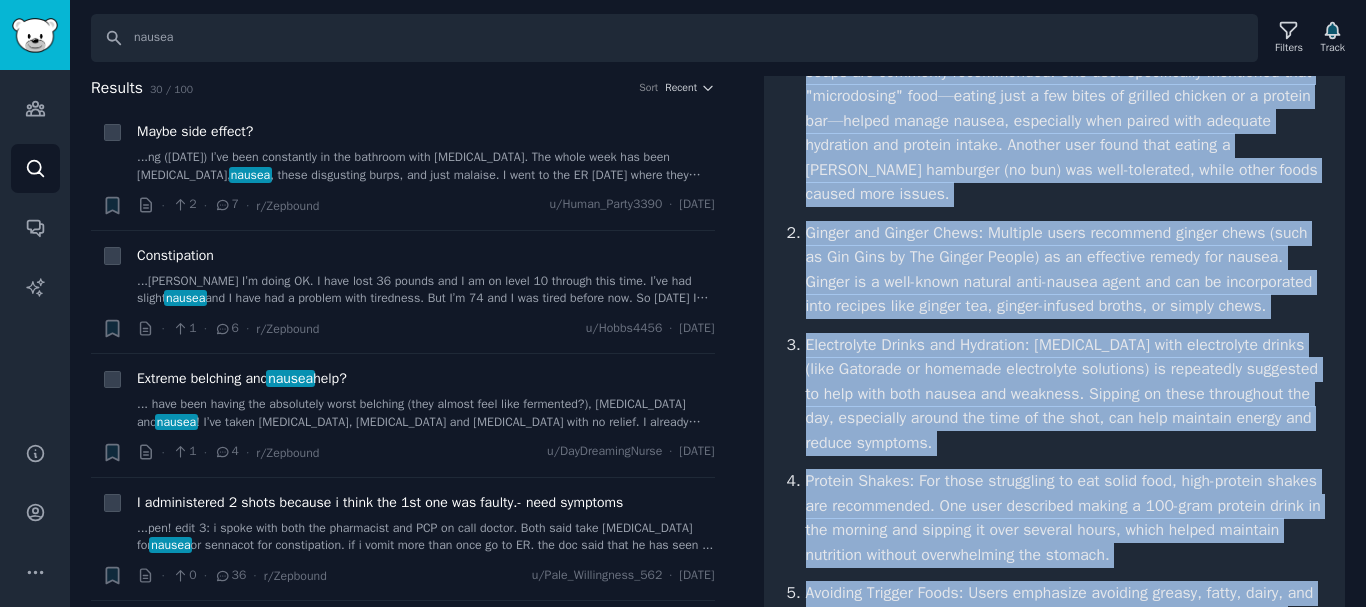 scroll, scrollTop: 0, scrollLeft: 0, axis: both 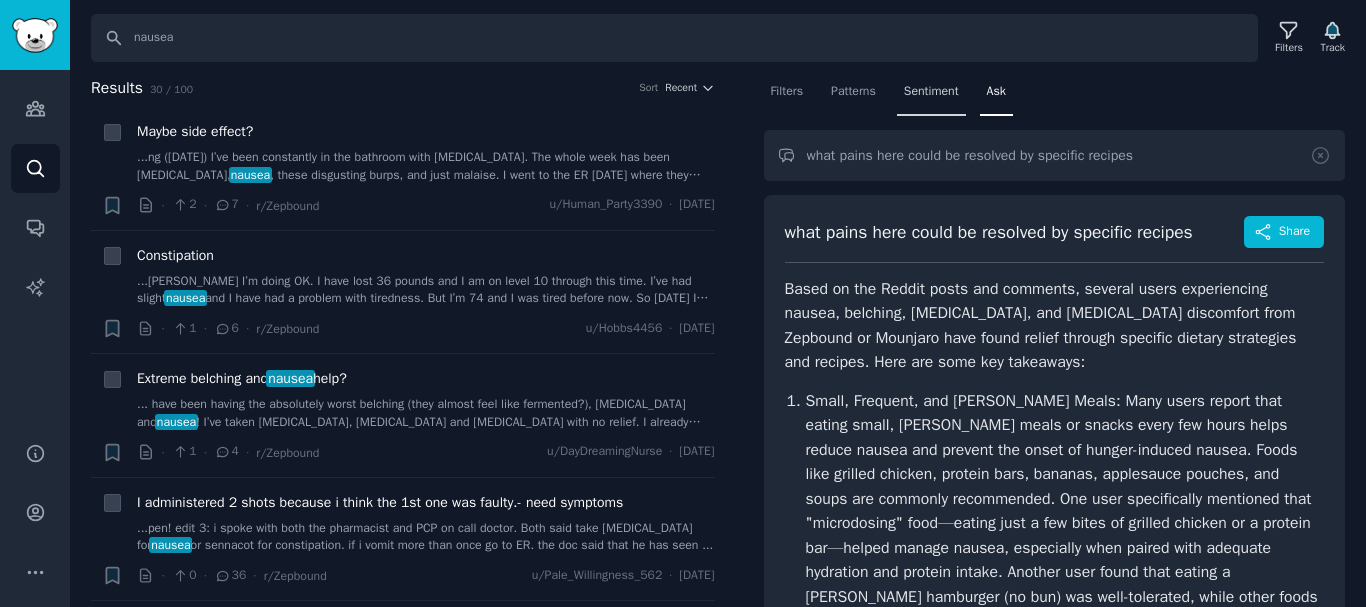 click on "Sentiment" at bounding box center (931, 92) 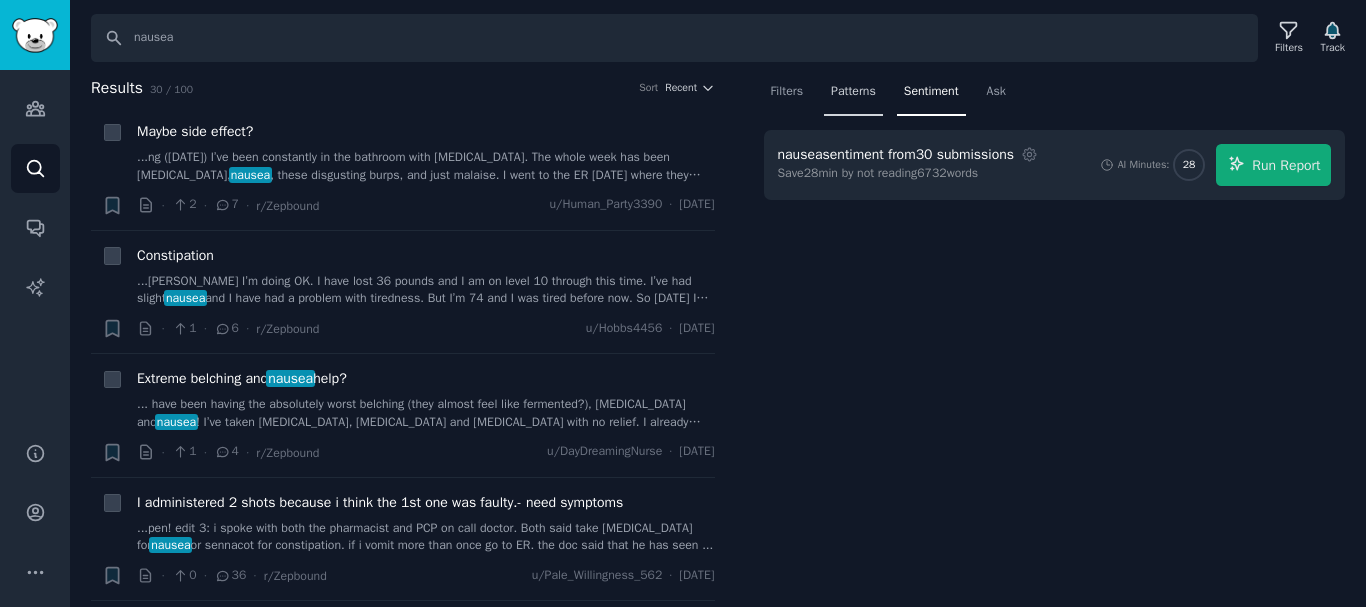 click on "Patterns" at bounding box center [853, 92] 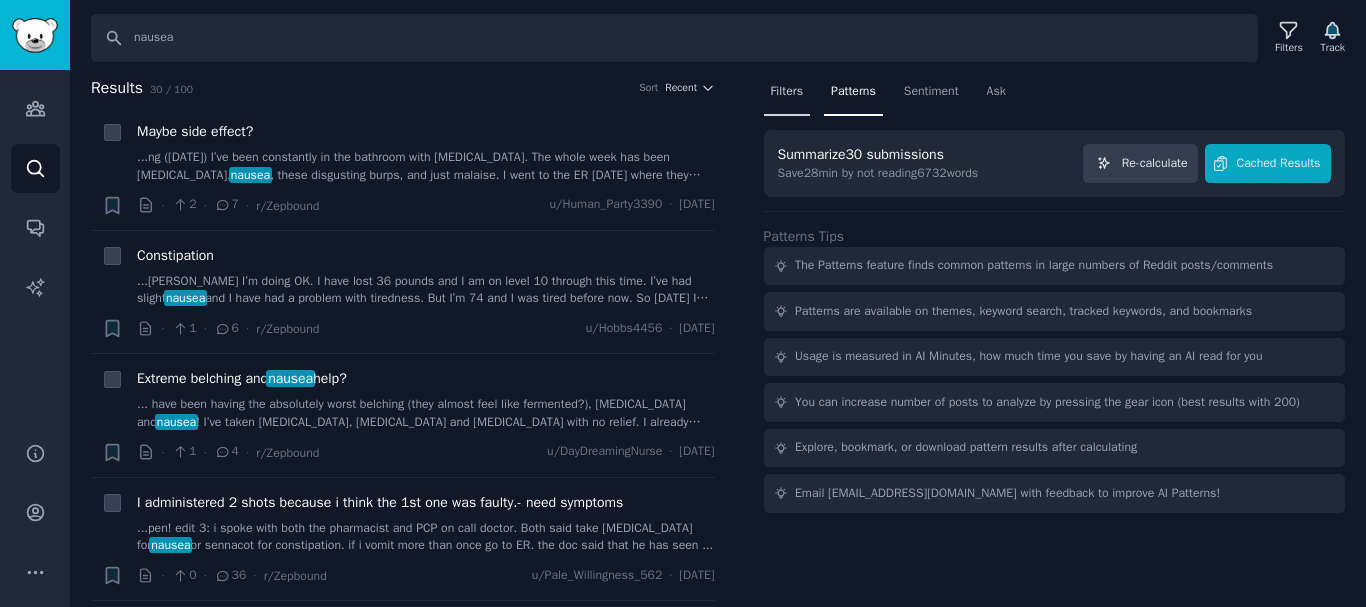 click on "Filters" at bounding box center (787, 92) 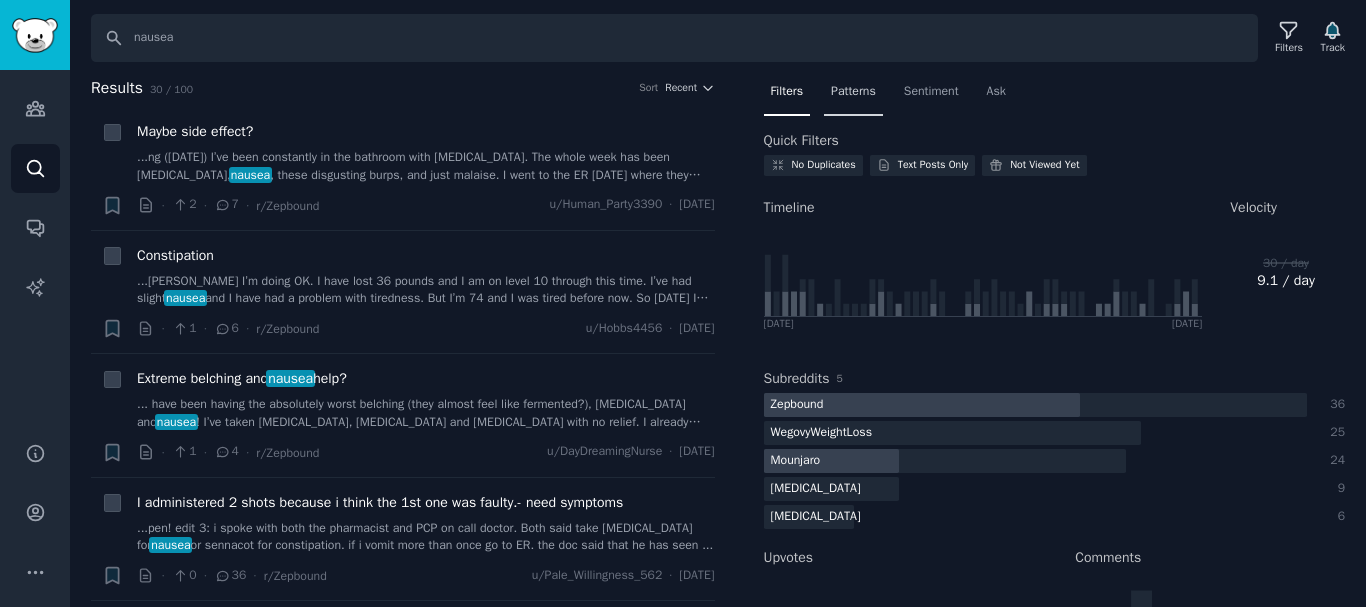 click on "Patterns" at bounding box center [853, 92] 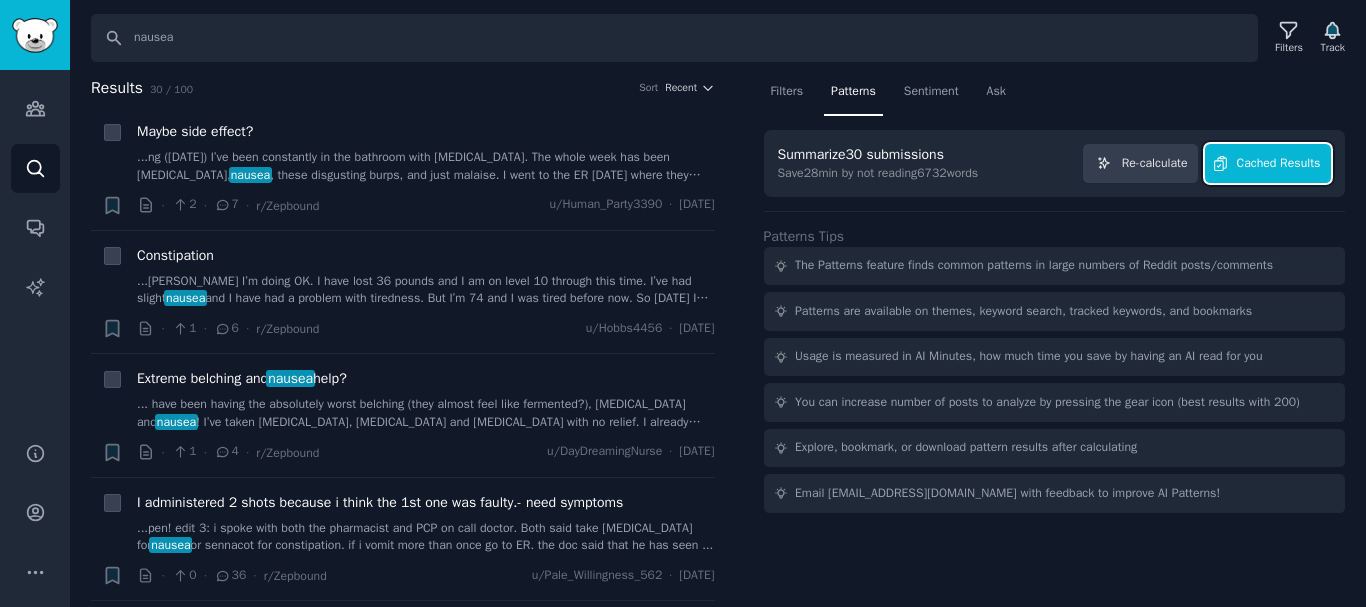 click on "Cached Results" at bounding box center (1268, 163) 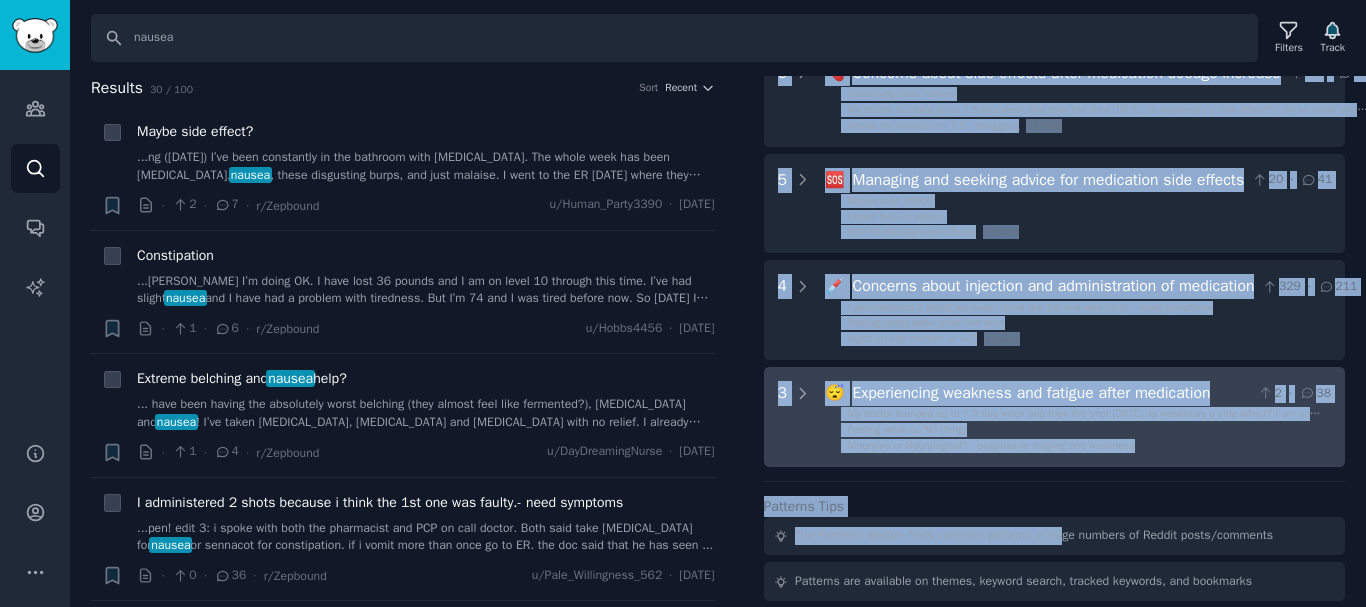 scroll, scrollTop: 400, scrollLeft: 0, axis: vertical 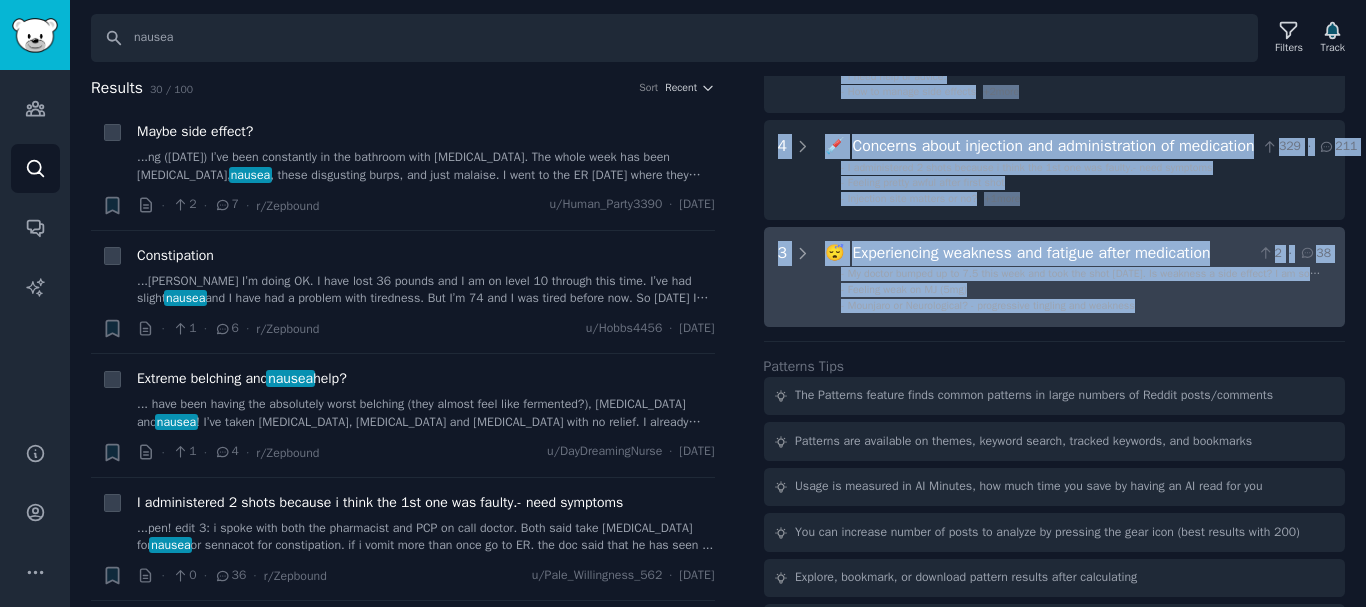drag, startPoint x: 759, startPoint y: 164, endPoint x: 1174, endPoint y: 308, distance: 439.27325 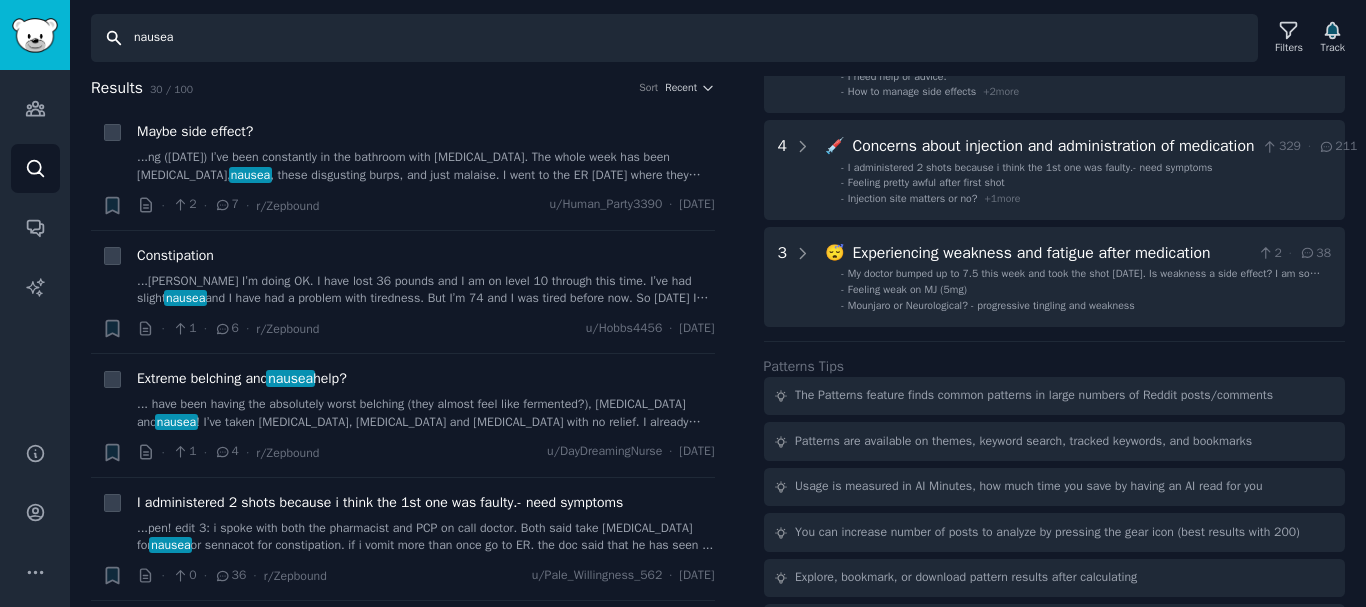 click on "nausea" at bounding box center (674, 38) 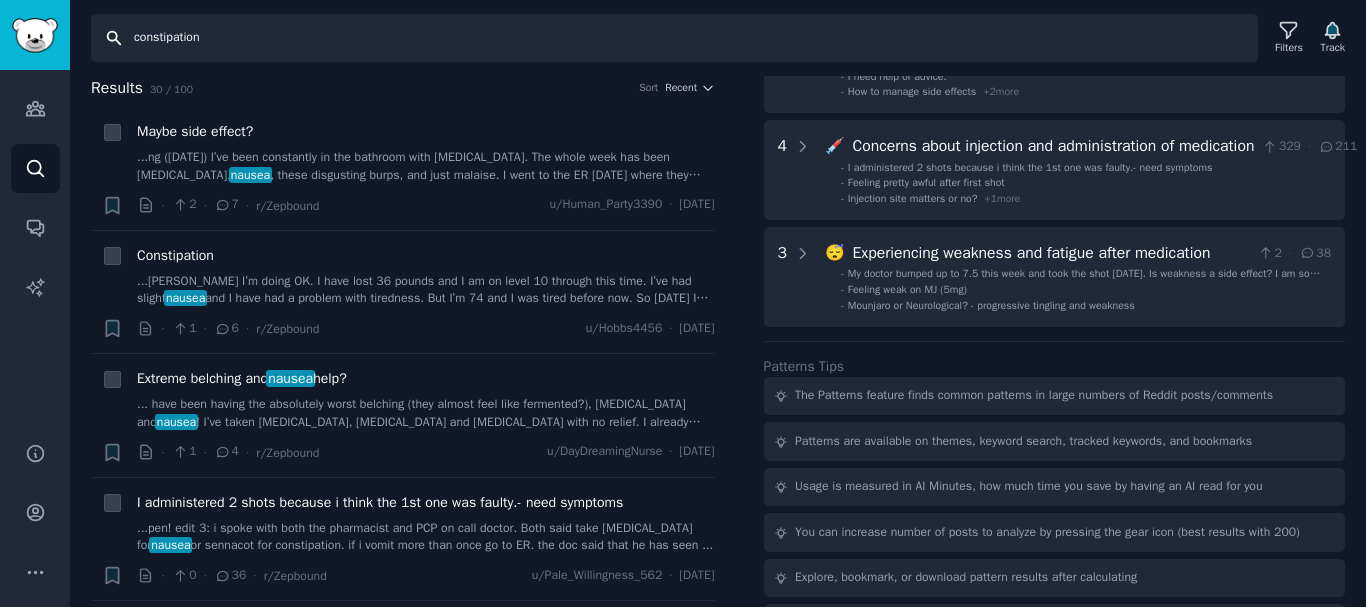 type on "constipation" 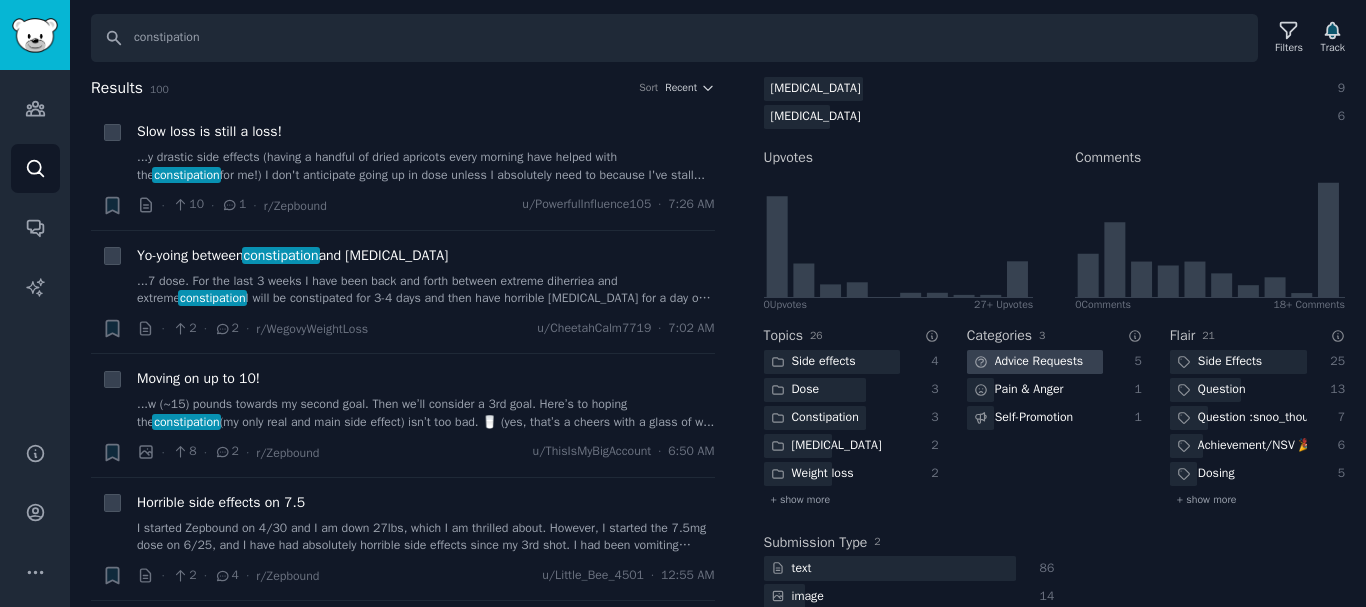 click on "Advice Requests" 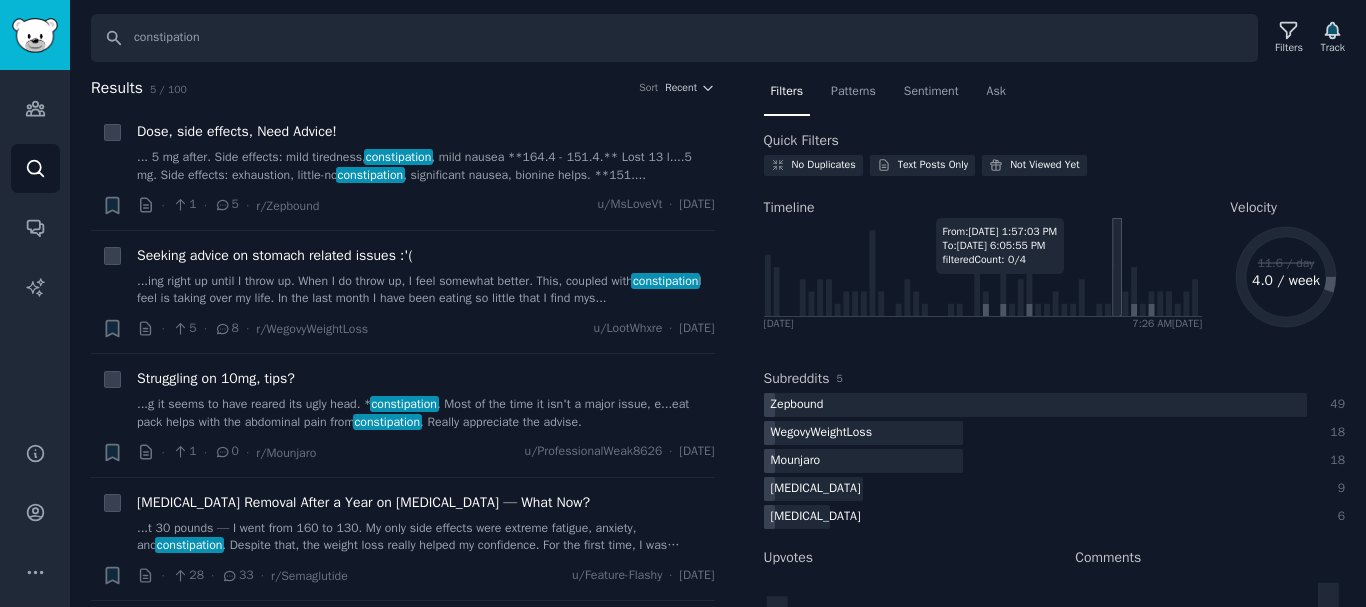 scroll, scrollTop: 426, scrollLeft: 0, axis: vertical 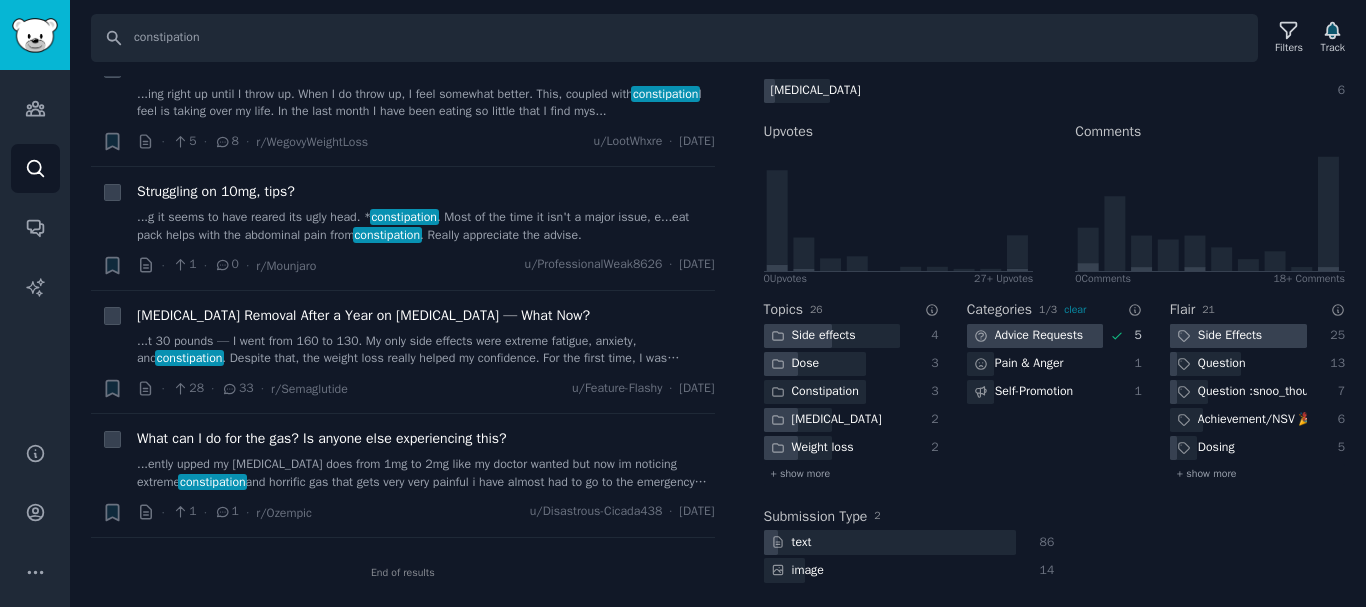 click on "Side Effects" at bounding box center [1219, 336] 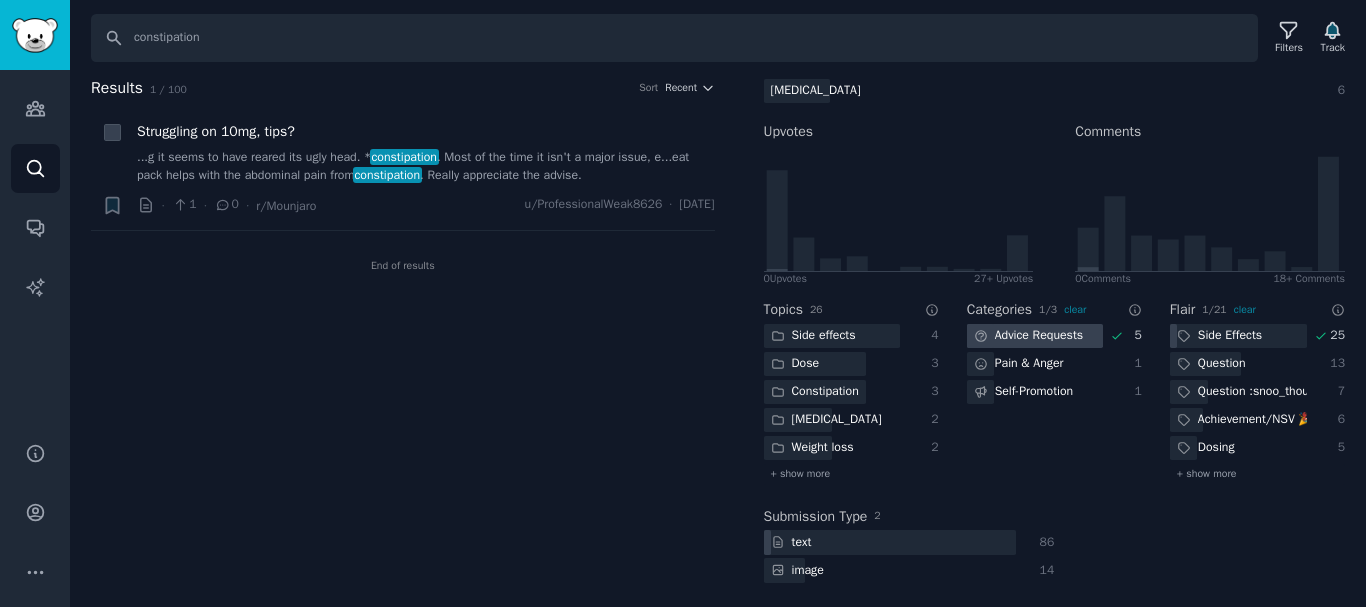 click on "Advice Requests" at bounding box center [1029, 336] 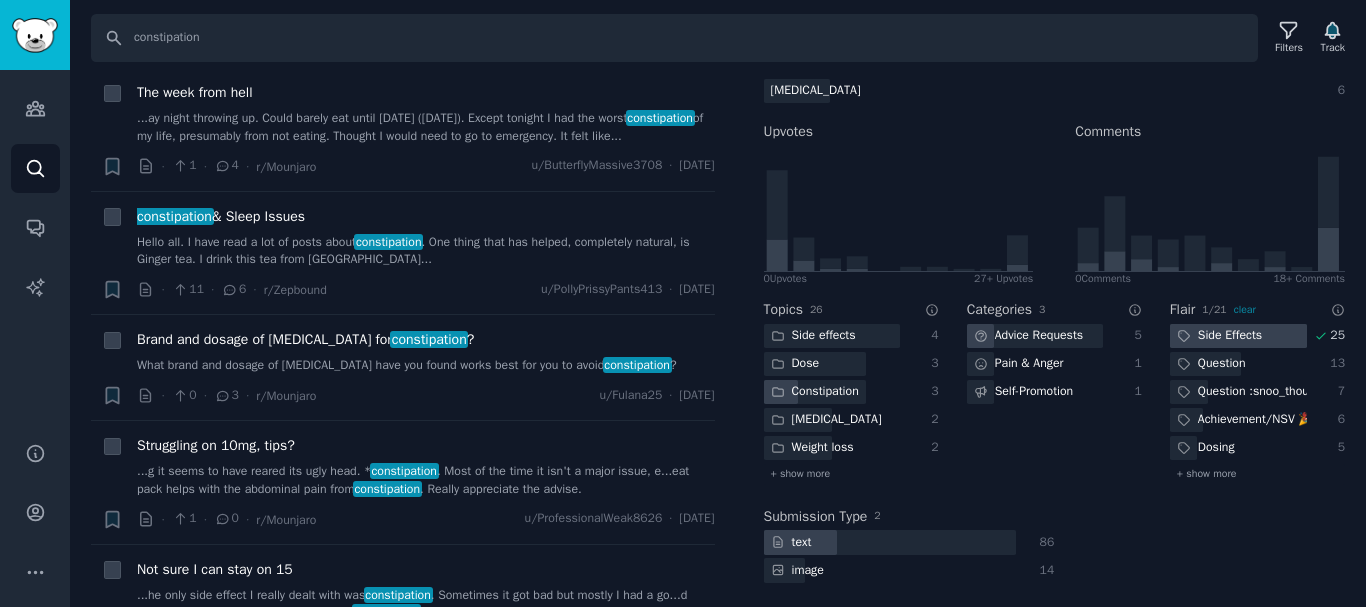 scroll, scrollTop: 800, scrollLeft: 0, axis: vertical 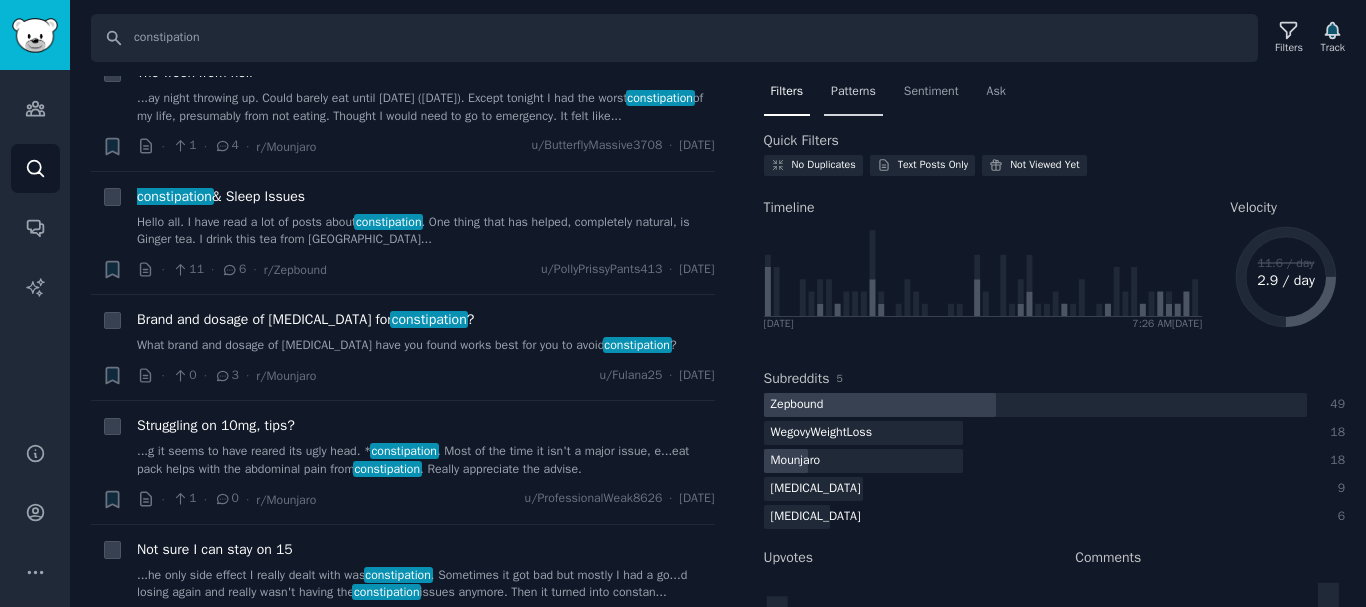 click on "Patterns" at bounding box center [853, 92] 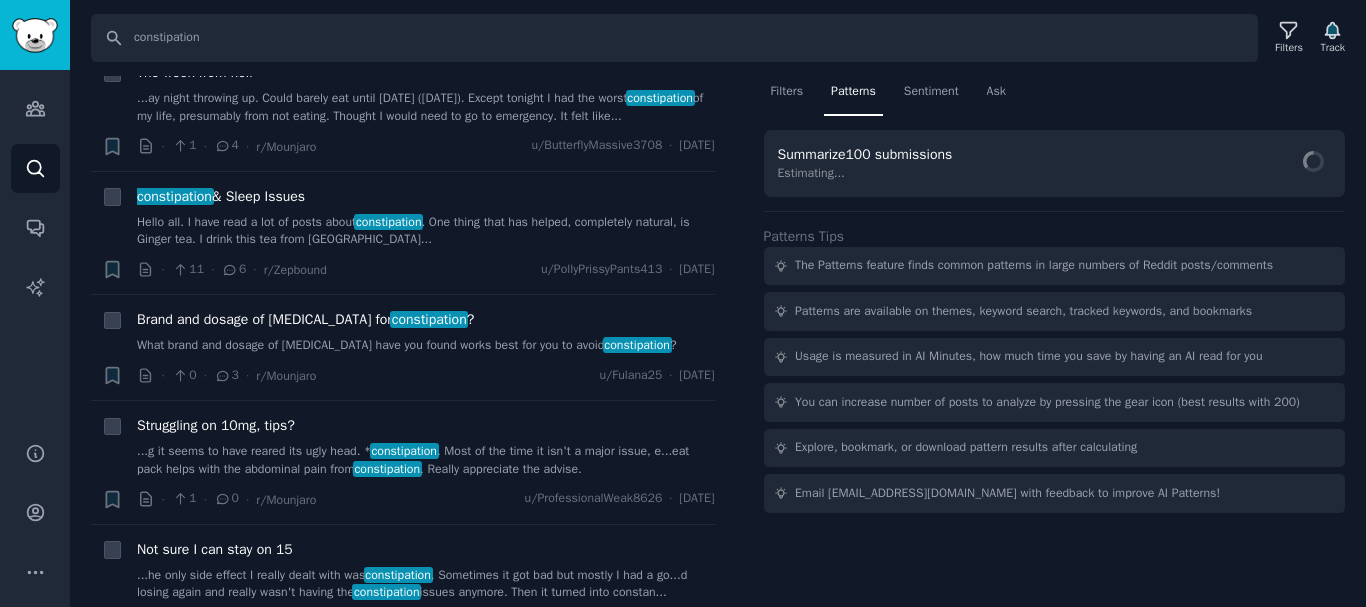 scroll, scrollTop: 0, scrollLeft: 0, axis: both 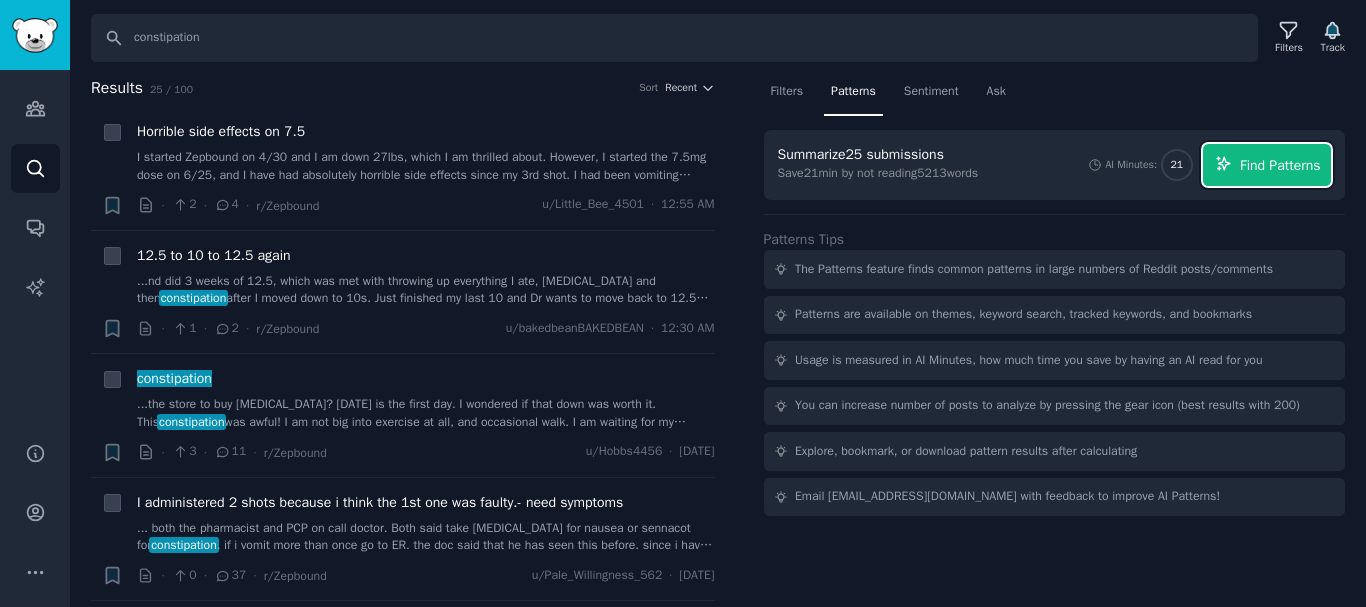 click on "Find Patterns" at bounding box center [1280, 165] 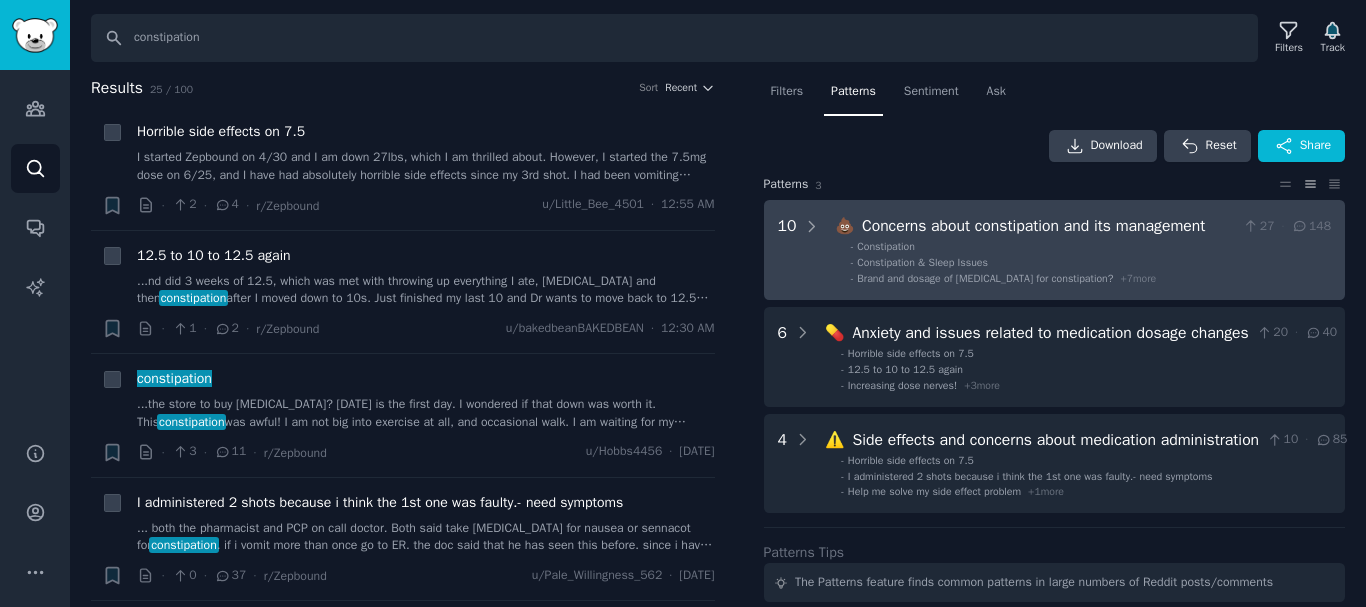 click on "+  7  more" at bounding box center [1138, 278] 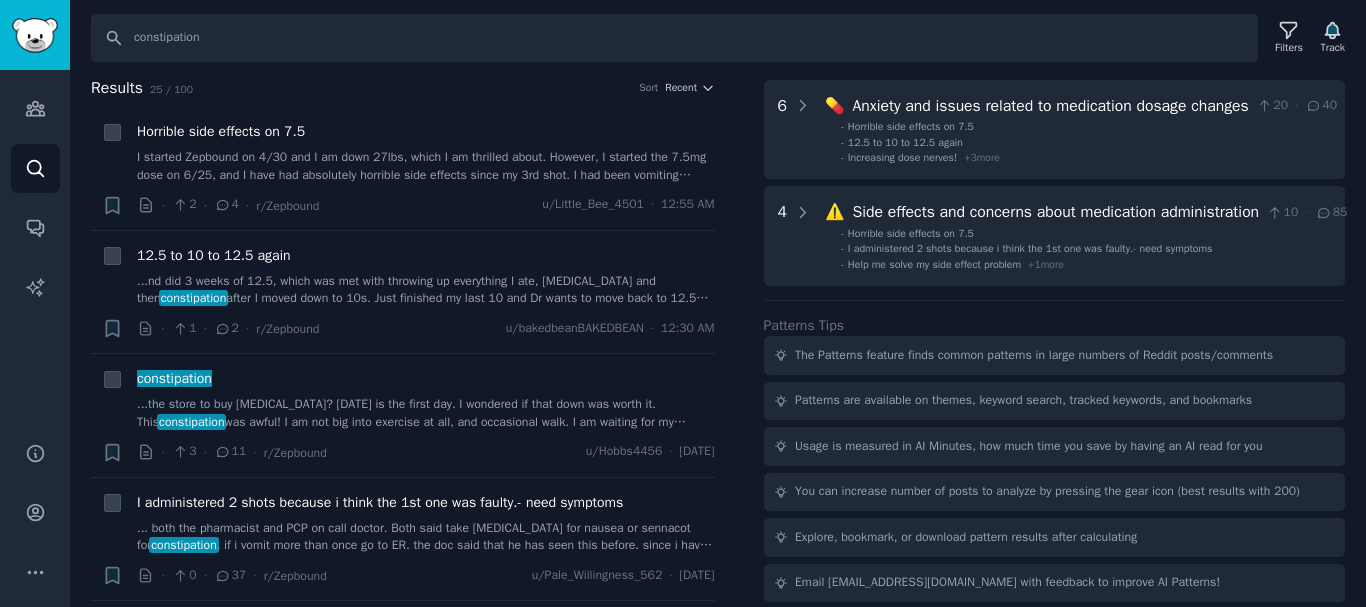 scroll, scrollTop: 1298, scrollLeft: 0, axis: vertical 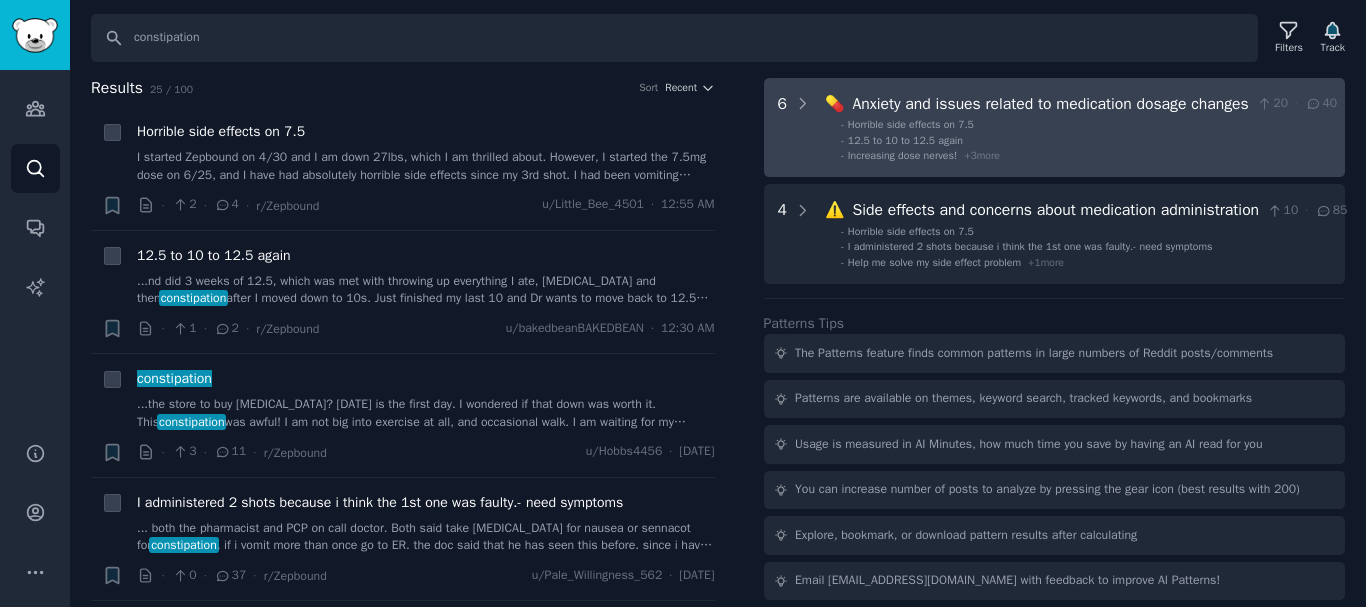 click on "Increasing dose nerves! +  3  more" at bounding box center [924, 156] 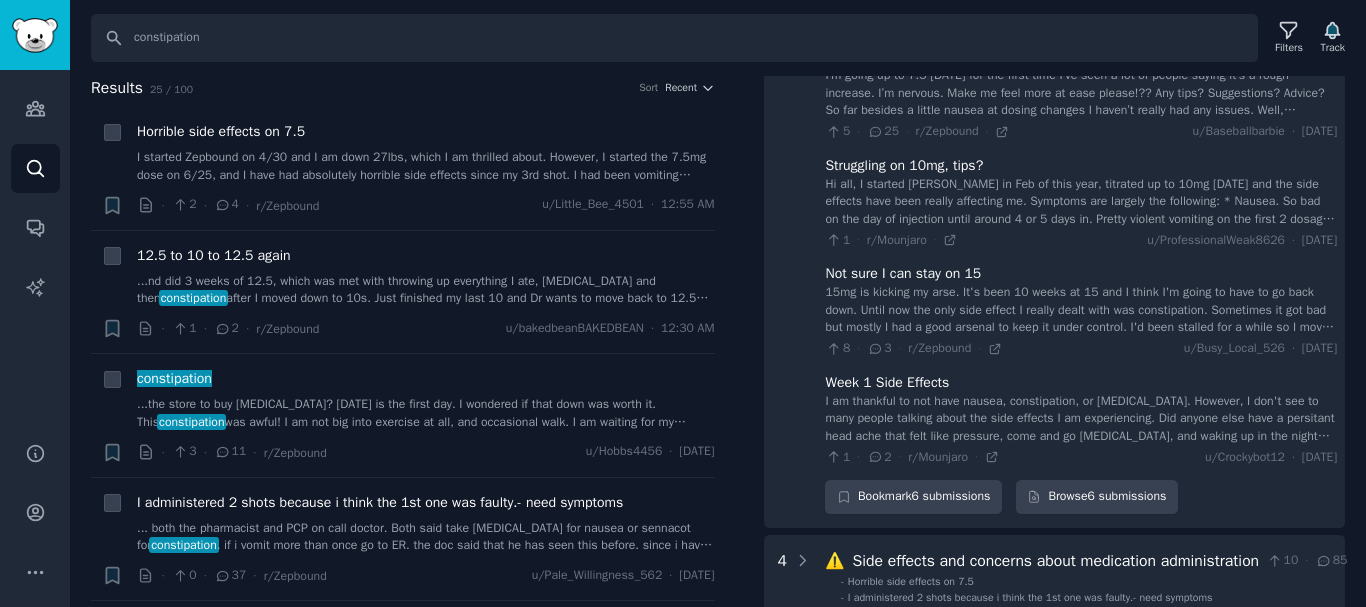 scroll, scrollTop: 1900, scrollLeft: 0, axis: vertical 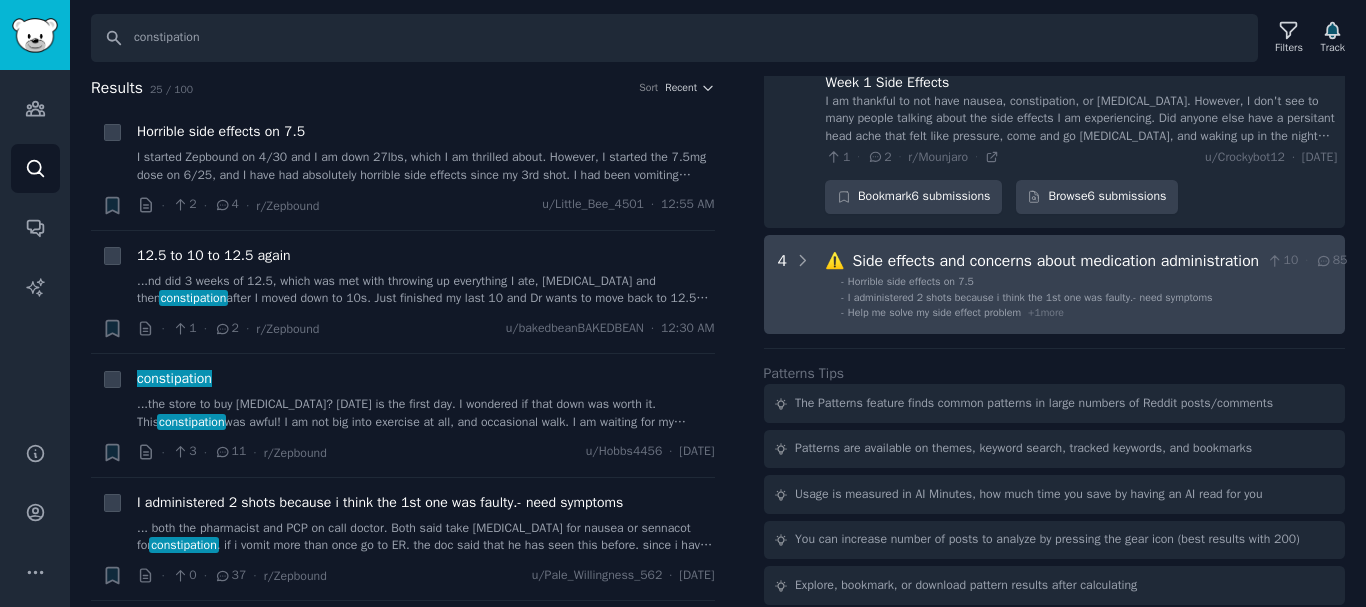 click on "+  1  more" at bounding box center [1046, 312] 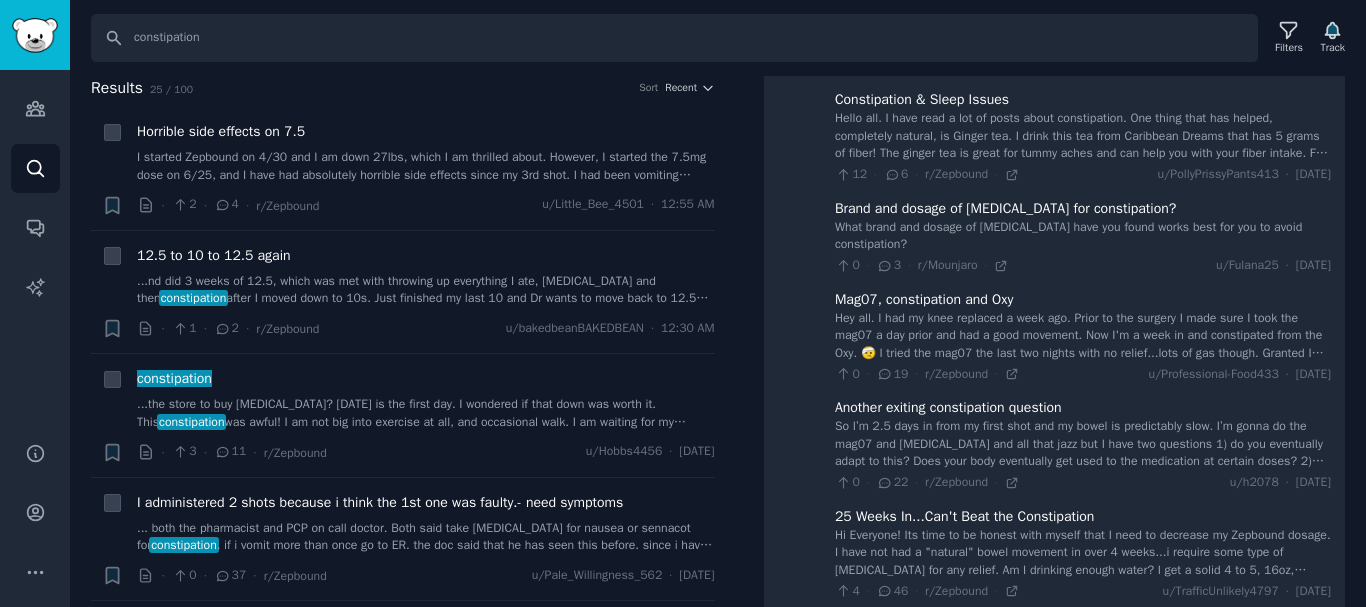 scroll, scrollTop: 0, scrollLeft: 0, axis: both 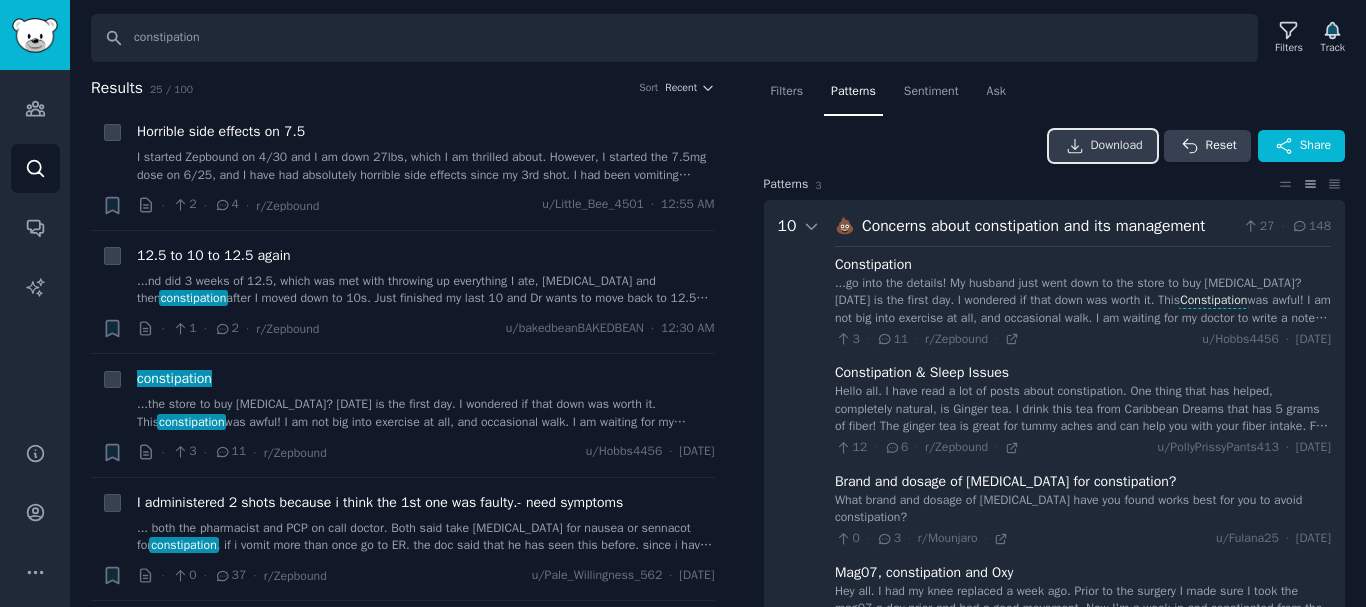 click on "Download" at bounding box center [1117, 146] 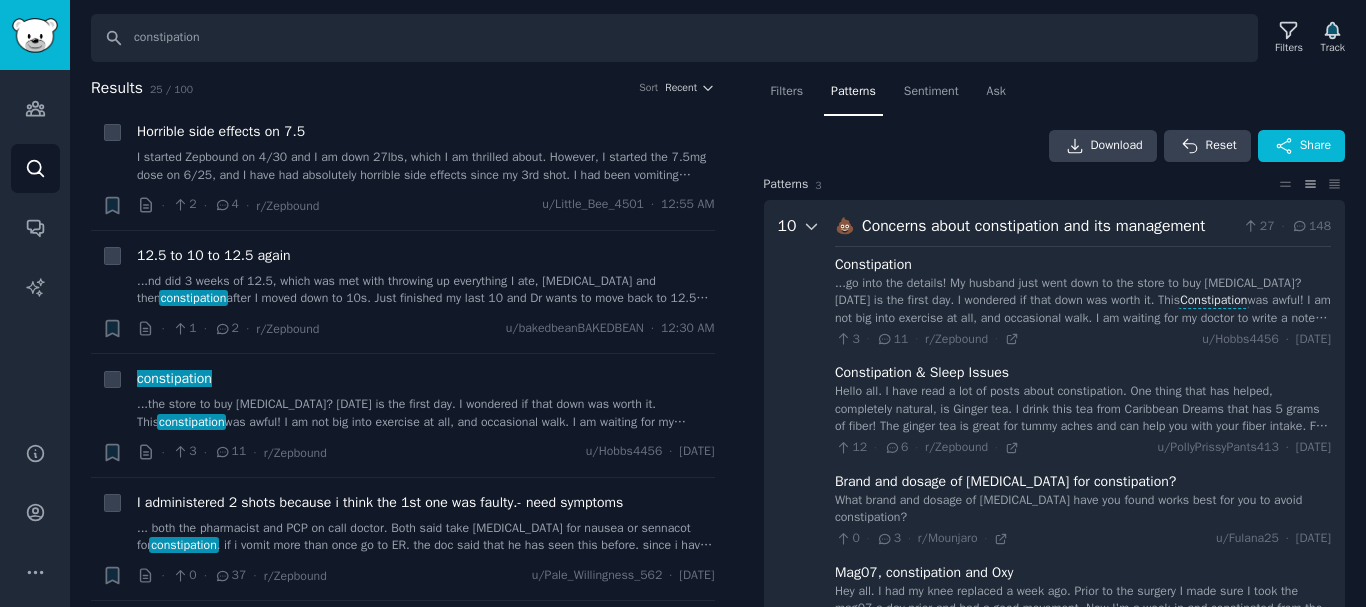 click 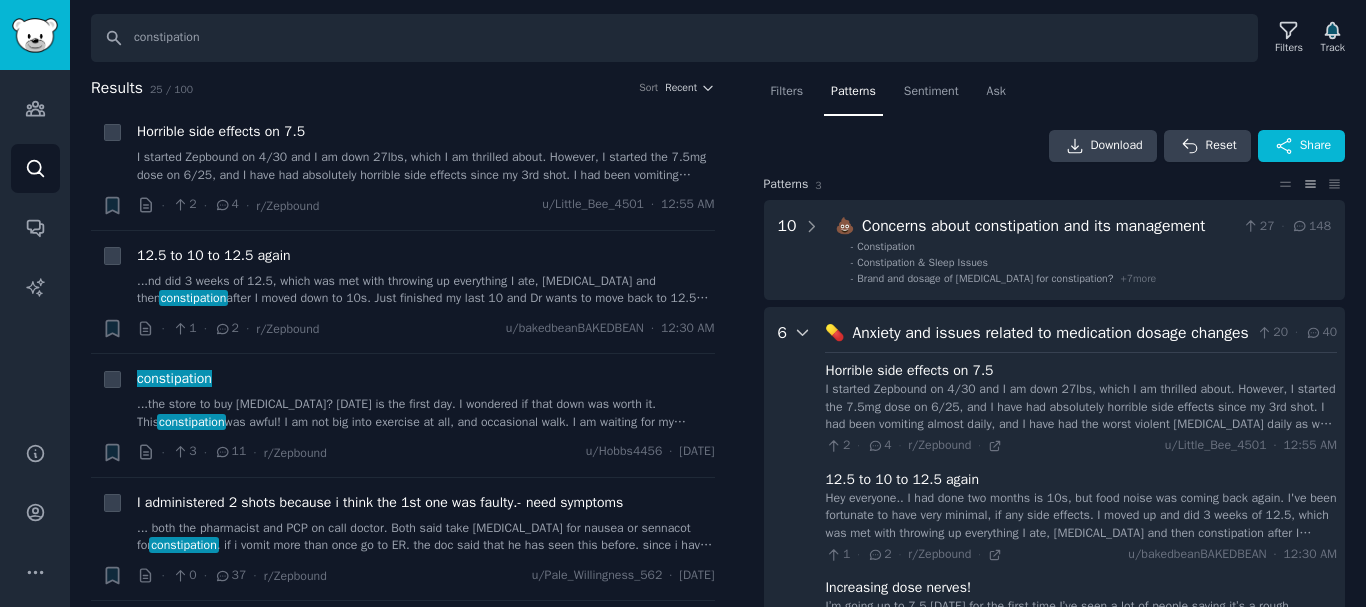 click 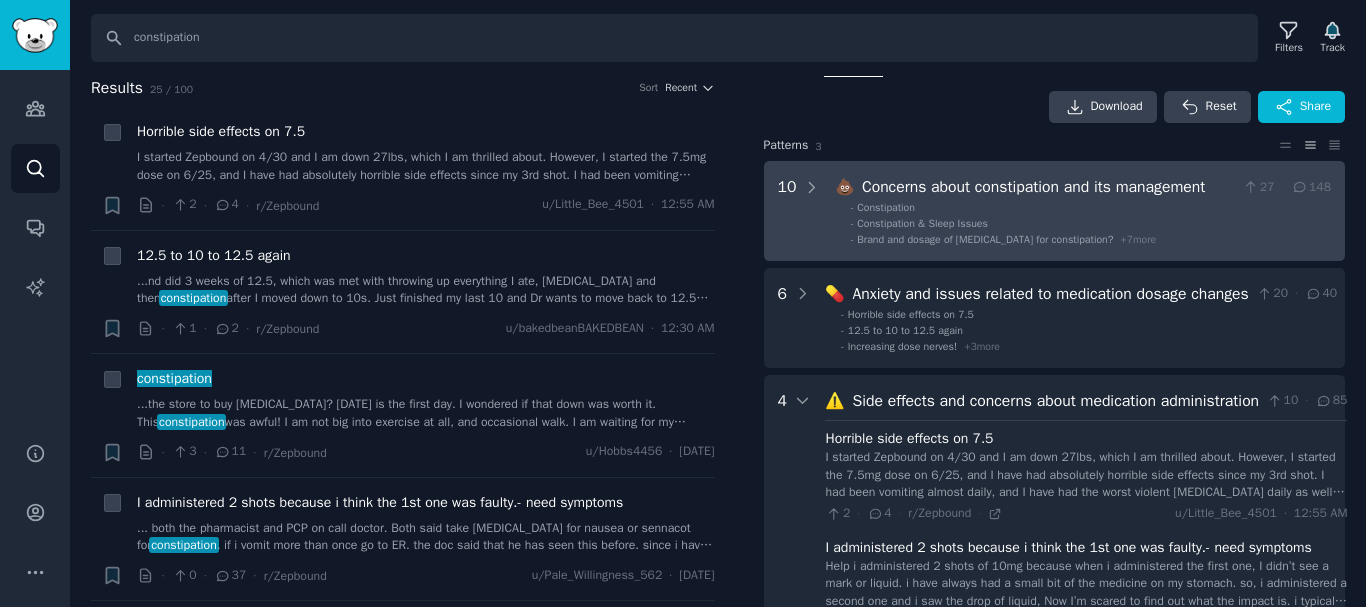 scroll, scrollTop: 0, scrollLeft: 0, axis: both 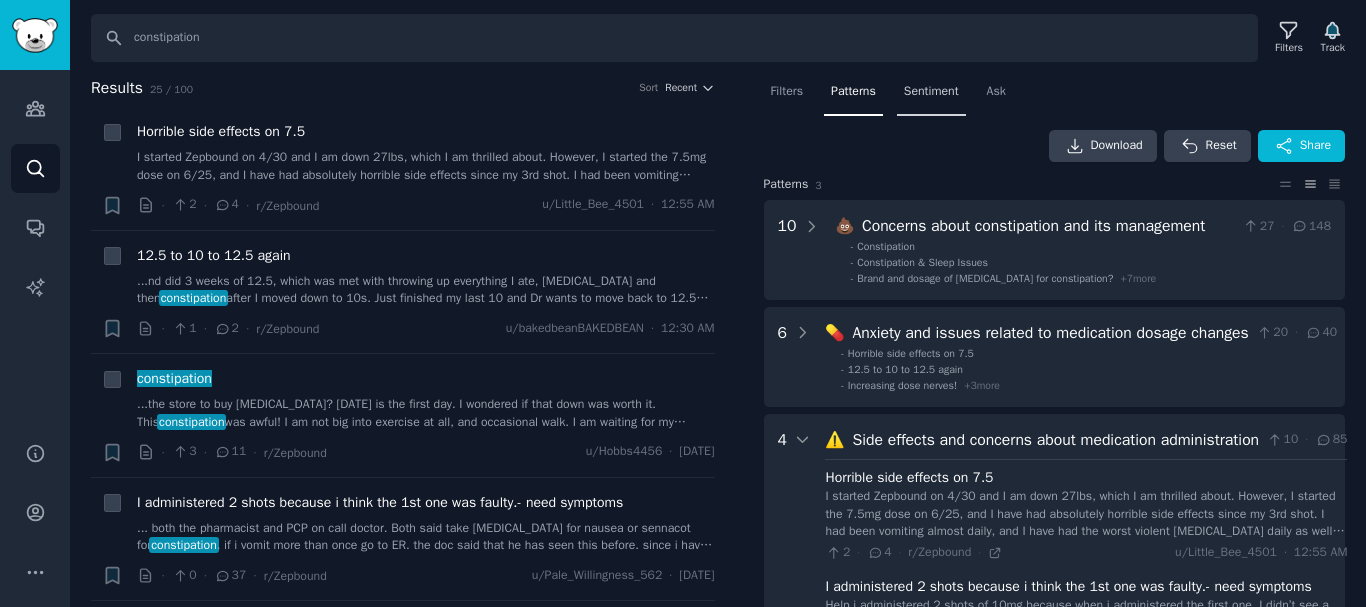 click on "Sentiment" at bounding box center [931, 92] 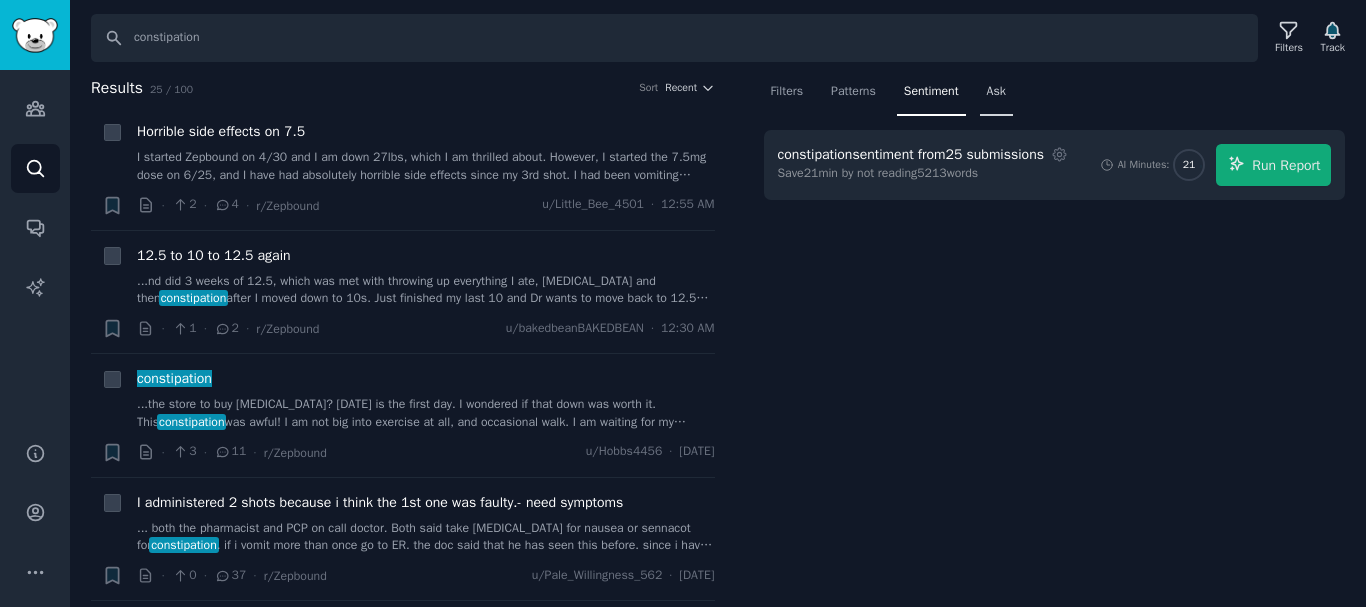 click on "Ask" at bounding box center (996, 92) 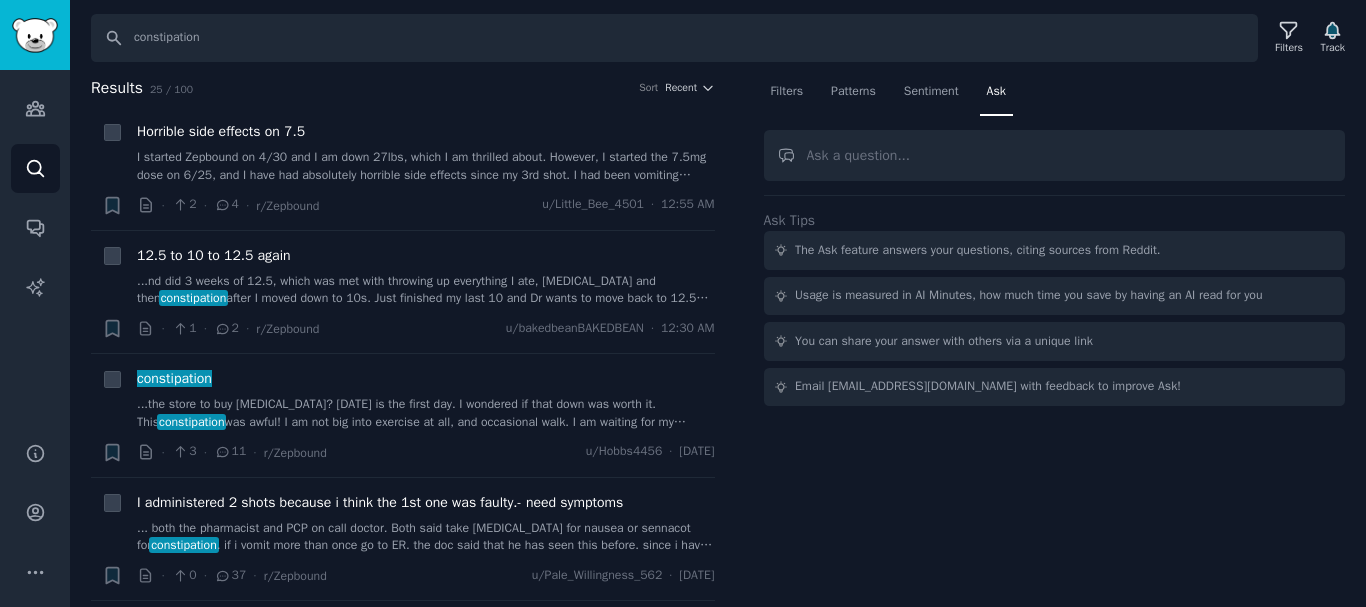 click at bounding box center (1055, 155) 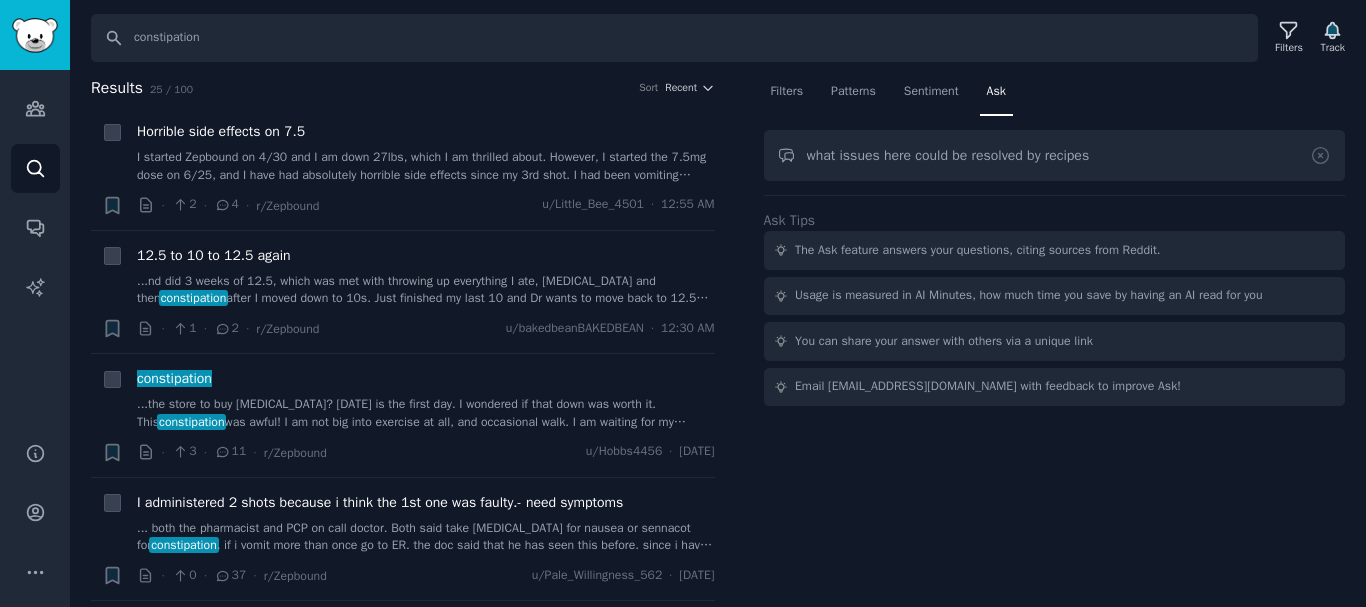 type on "what issues here could be resolved by recipes" 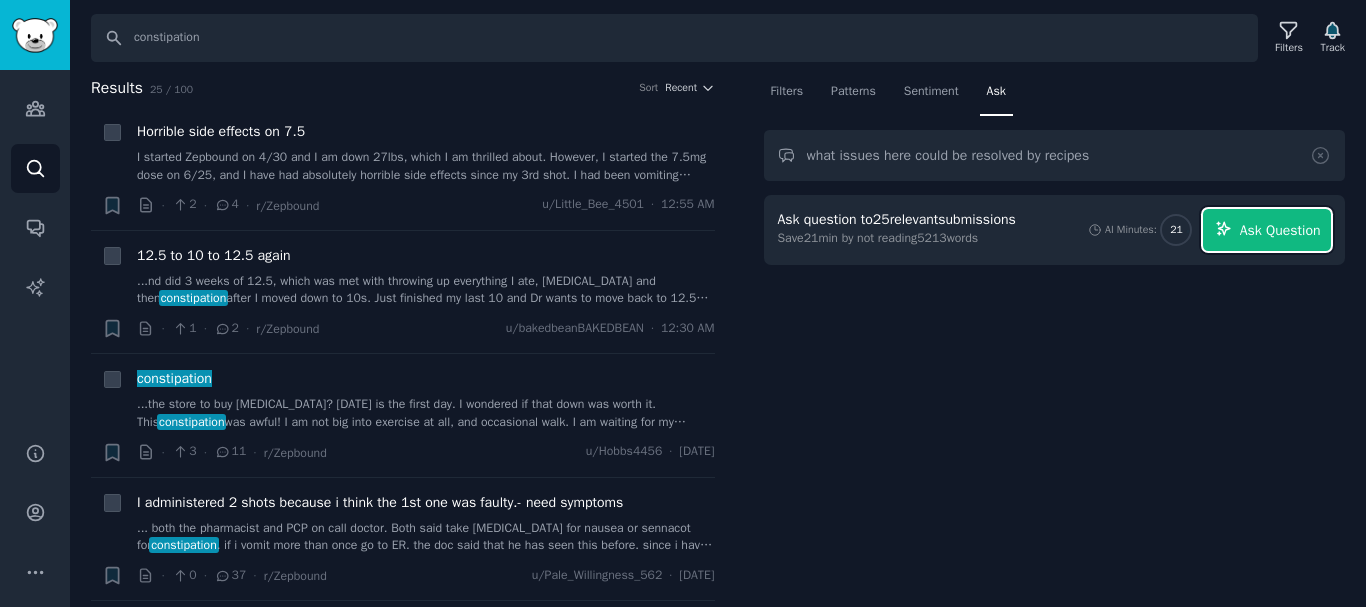 click on "Ask Question" at bounding box center [1267, 230] 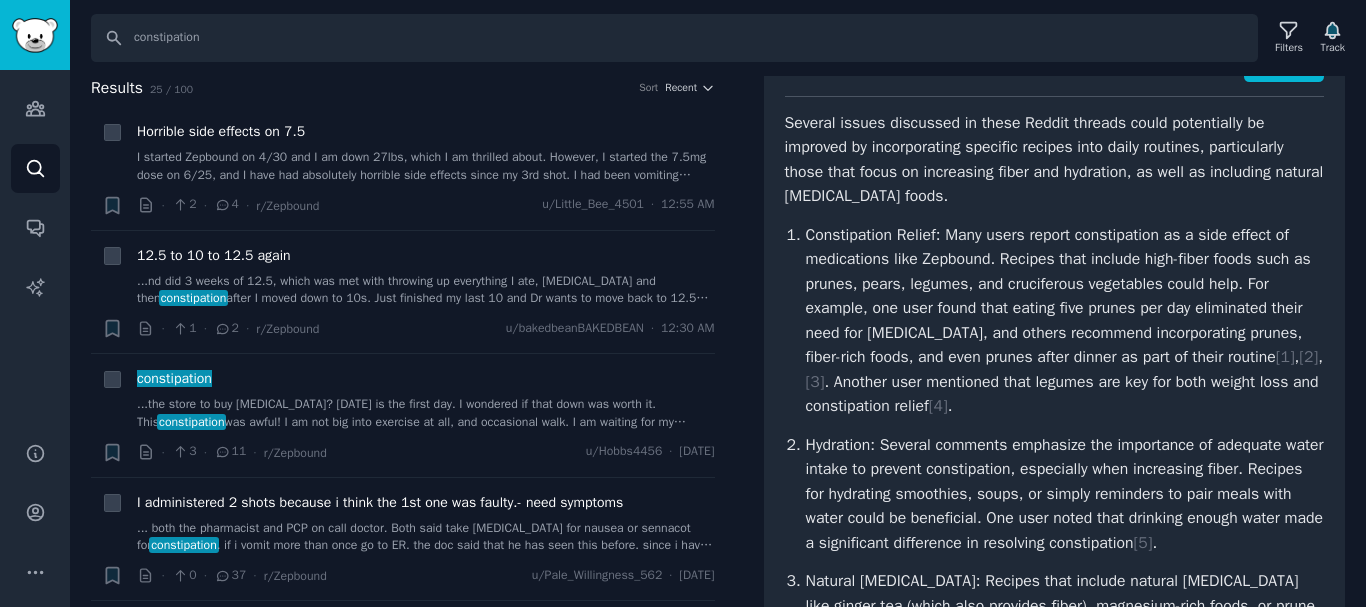scroll, scrollTop: 0, scrollLeft: 0, axis: both 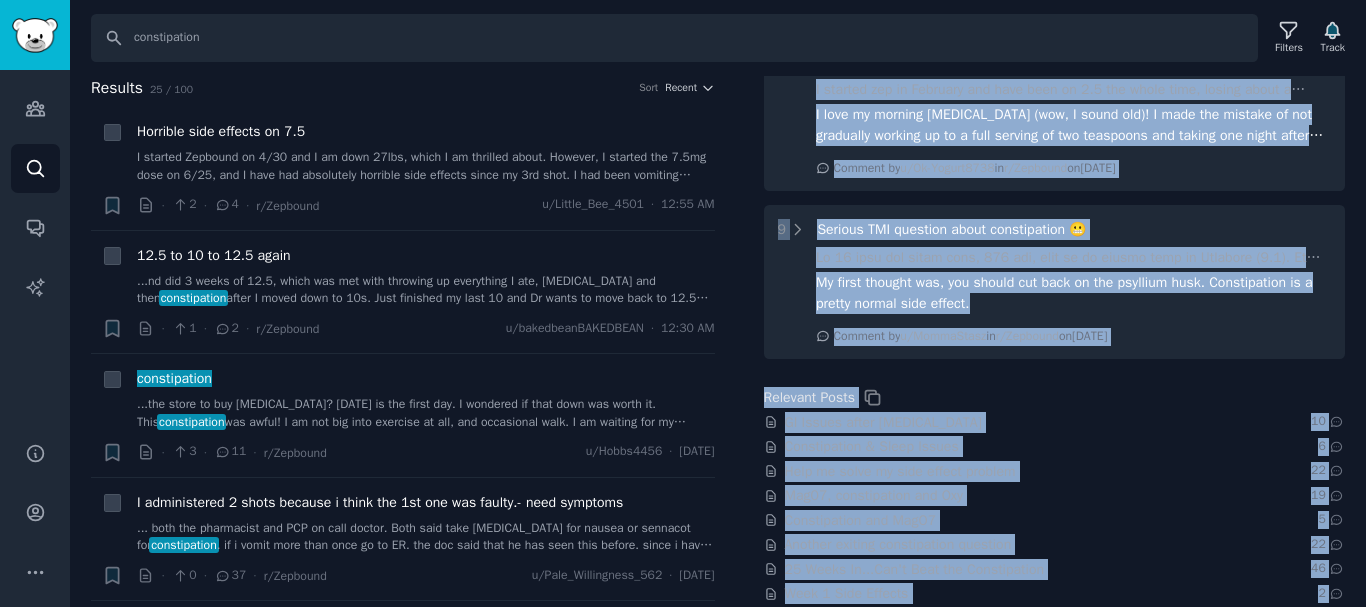 drag, startPoint x: 786, startPoint y: 227, endPoint x: 1346, endPoint y: 608, distance: 677.319 